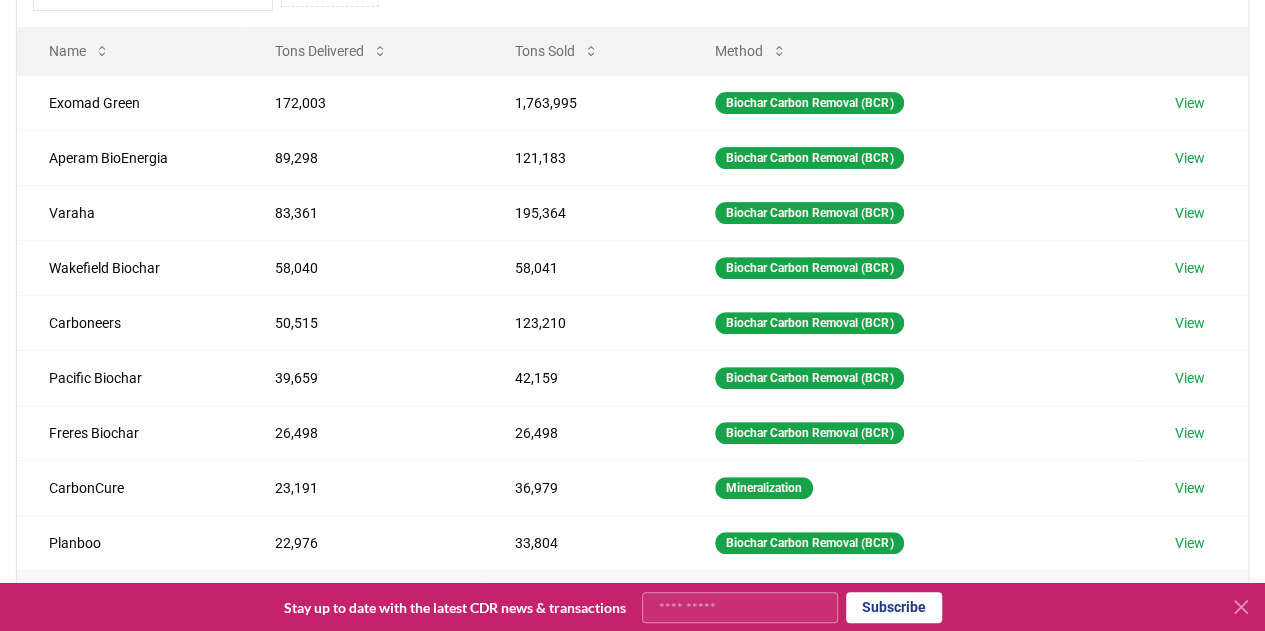 scroll, scrollTop: 0, scrollLeft: 0, axis: both 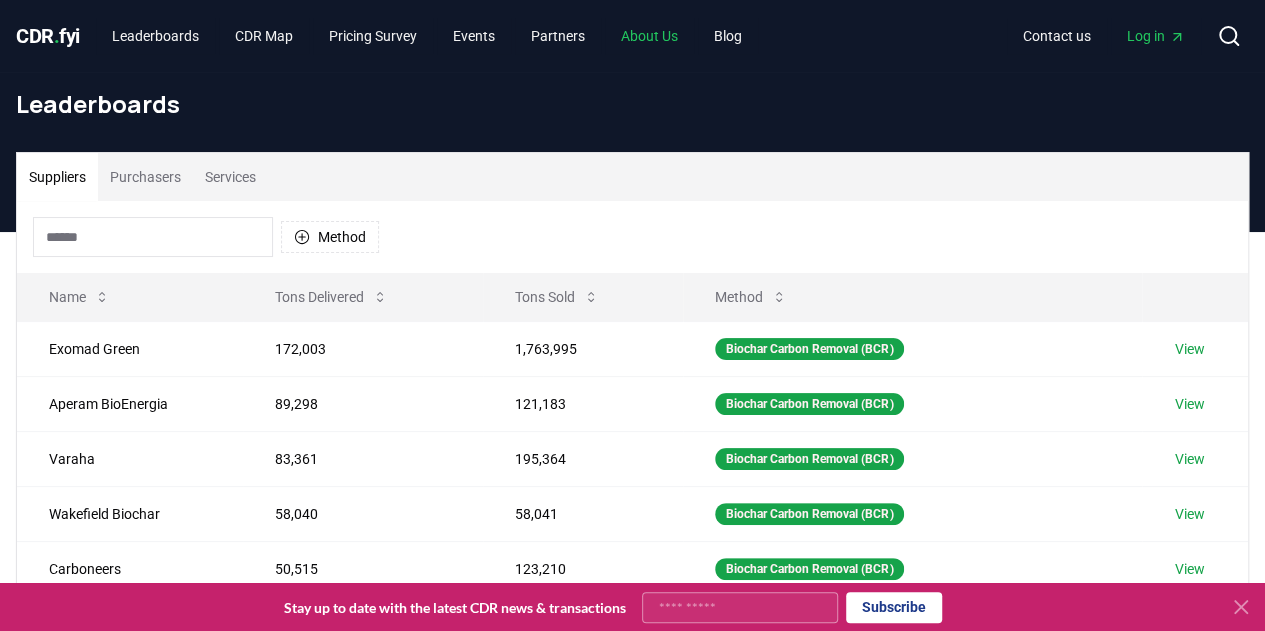 click on "About Us" at bounding box center (649, 36) 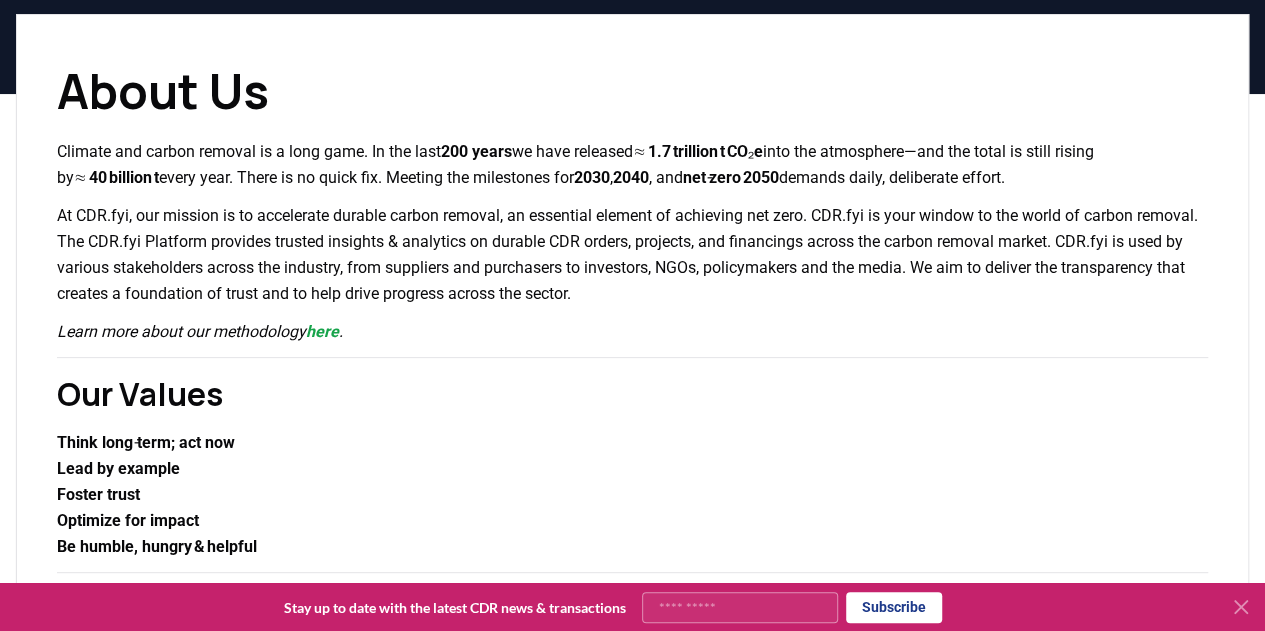 scroll, scrollTop: 0, scrollLeft: 0, axis: both 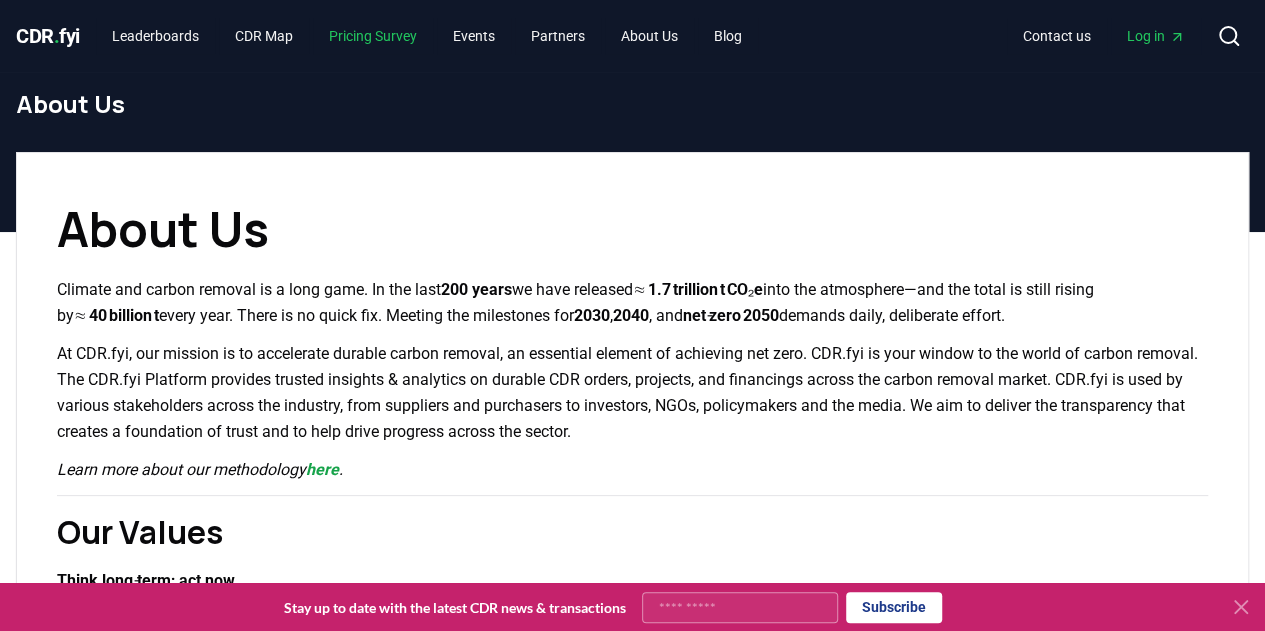click on "Pricing Survey" at bounding box center (373, 36) 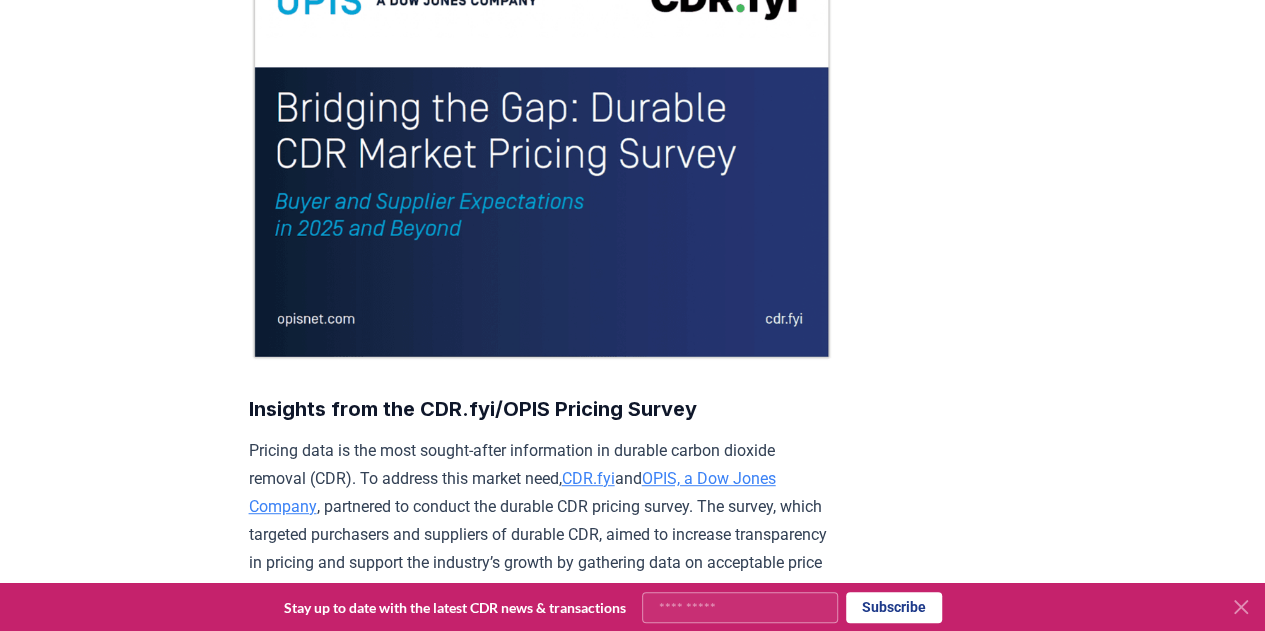 scroll, scrollTop: 300, scrollLeft: 0, axis: vertical 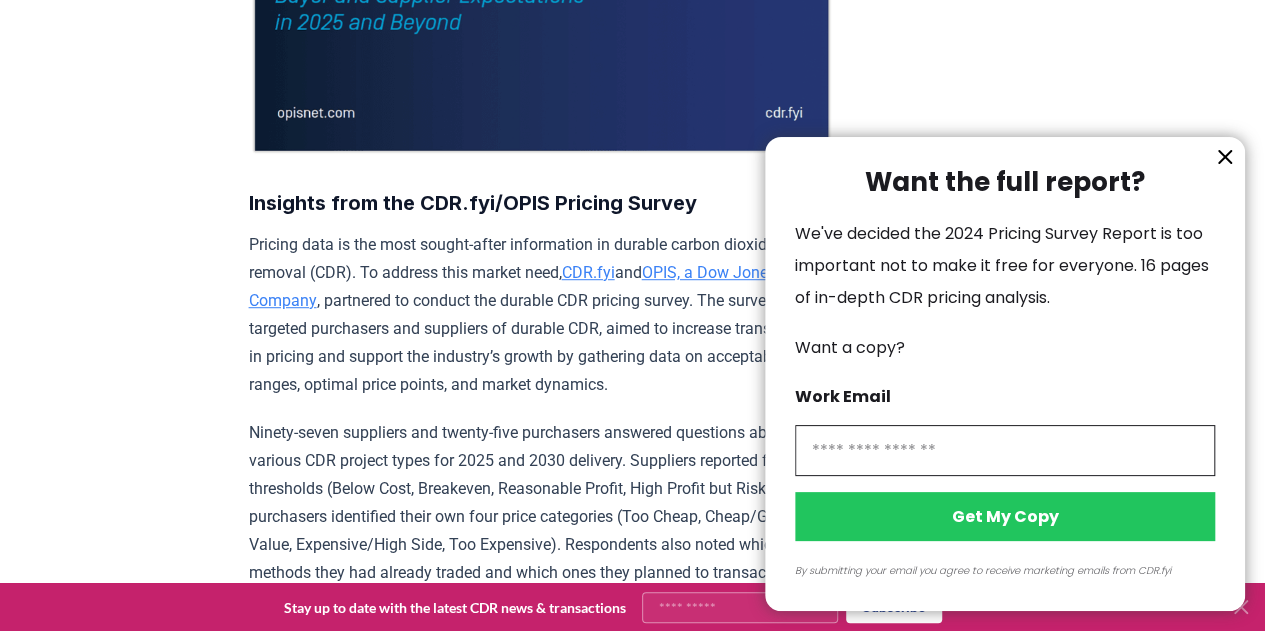 click 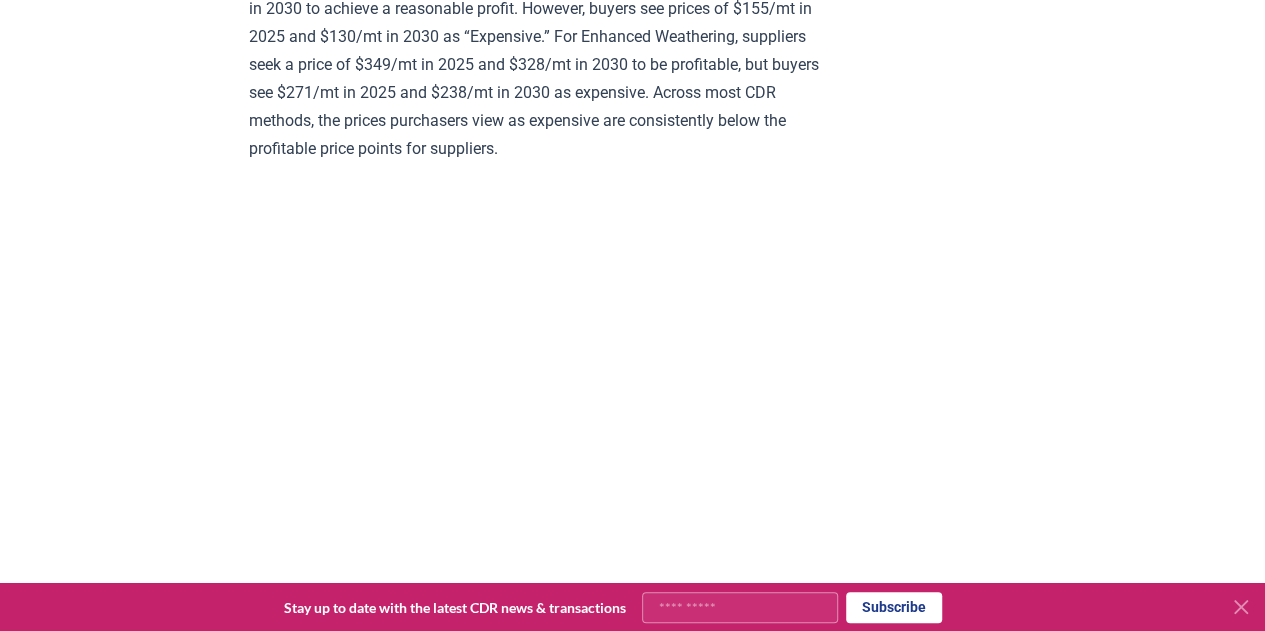 scroll, scrollTop: 1400, scrollLeft: 0, axis: vertical 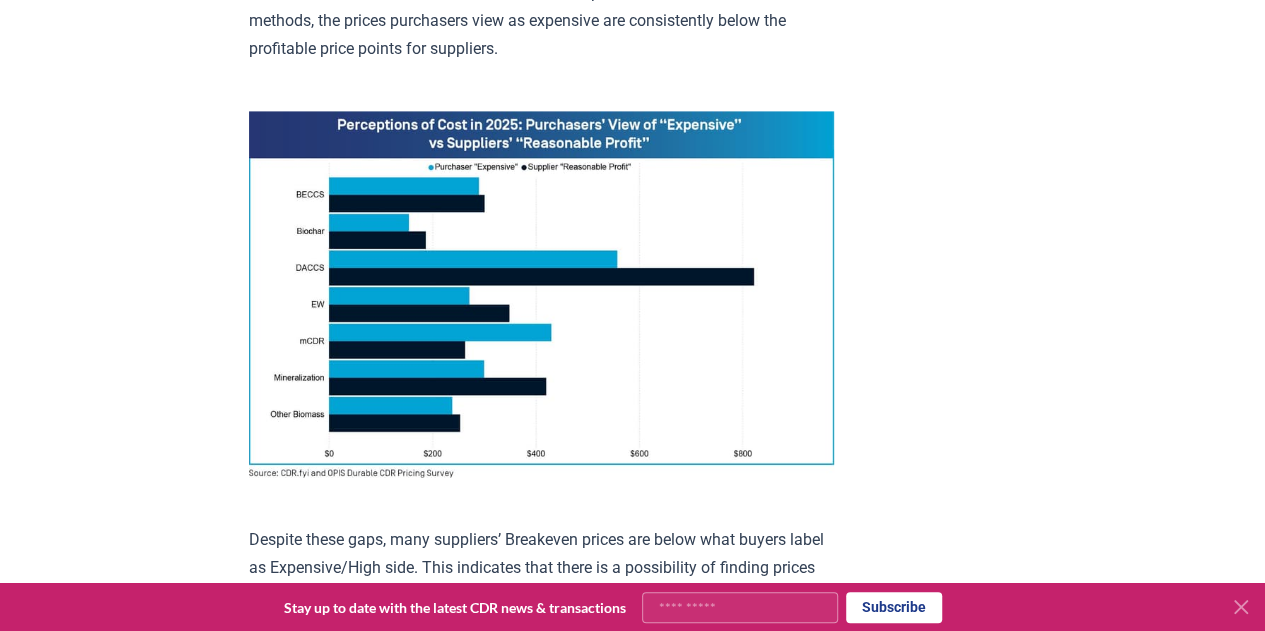 click at bounding box center (541, 294) 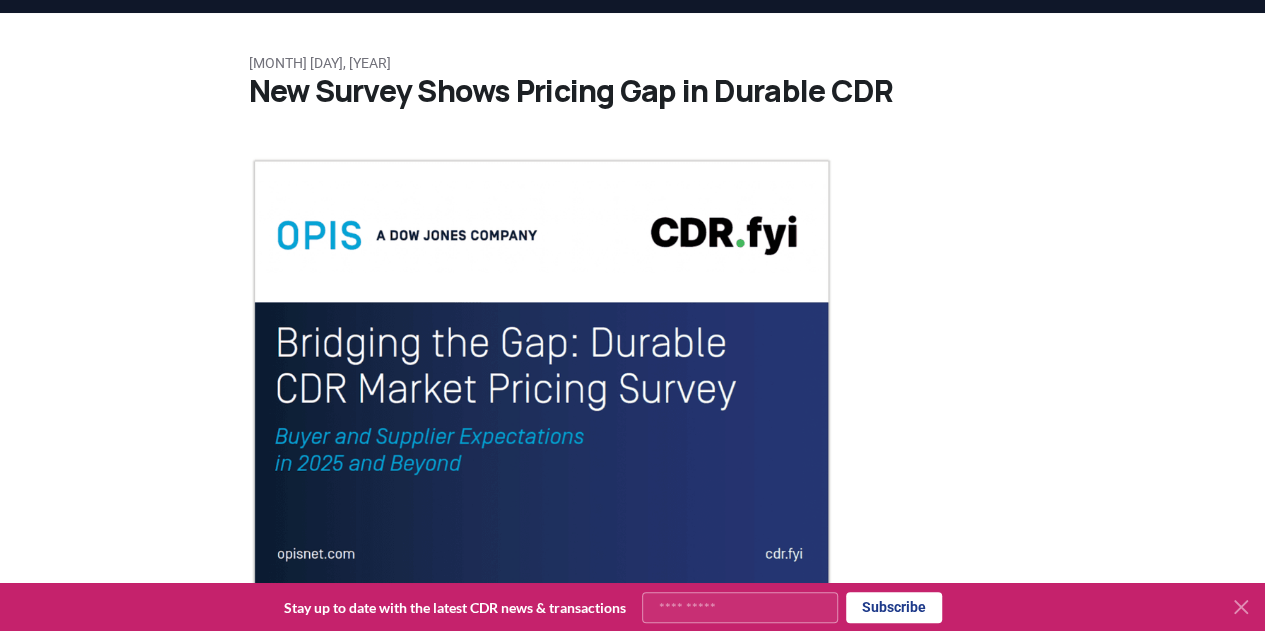 scroll, scrollTop: 0, scrollLeft: 0, axis: both 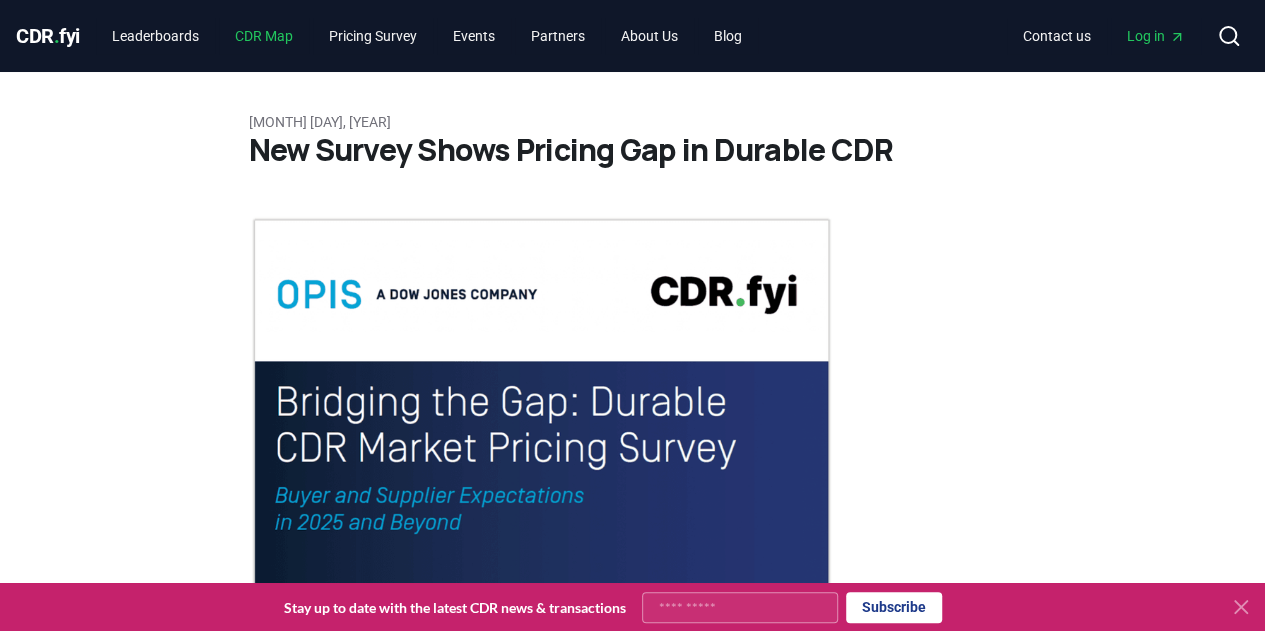 click on "CDR Map" at bounding box center (264, 36) 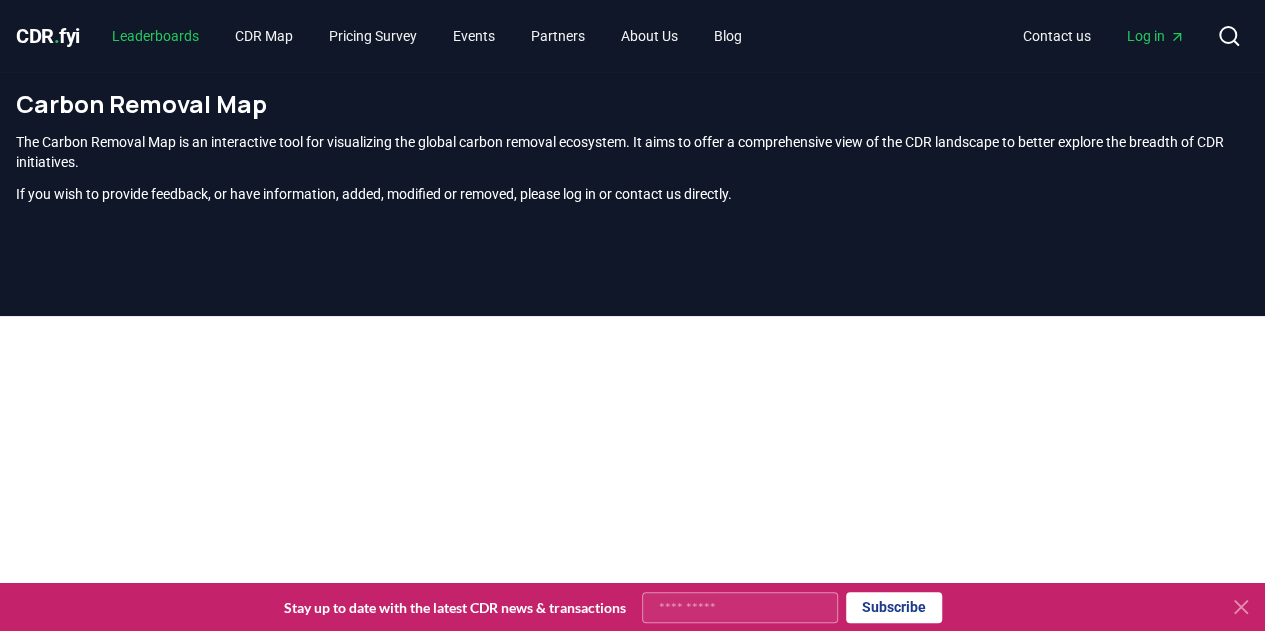 click on "Leaderboards" at bounding box center [155, 36] 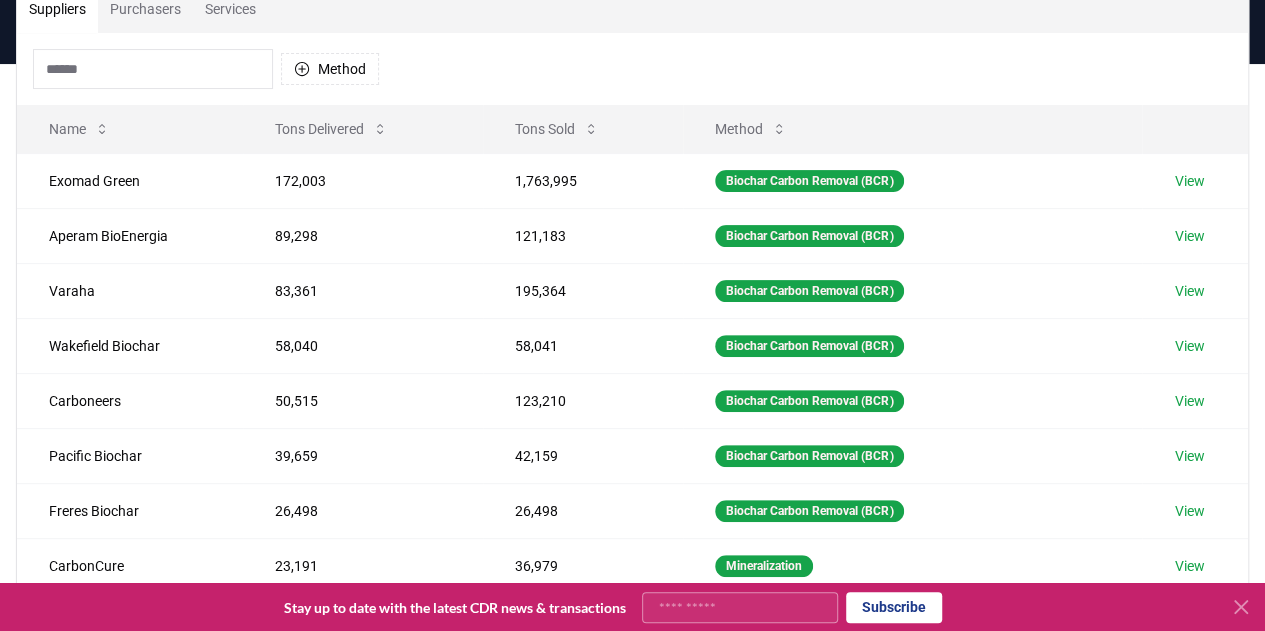 scroll, scrollTop: 200, scrollLeft: 0, axis: vertical 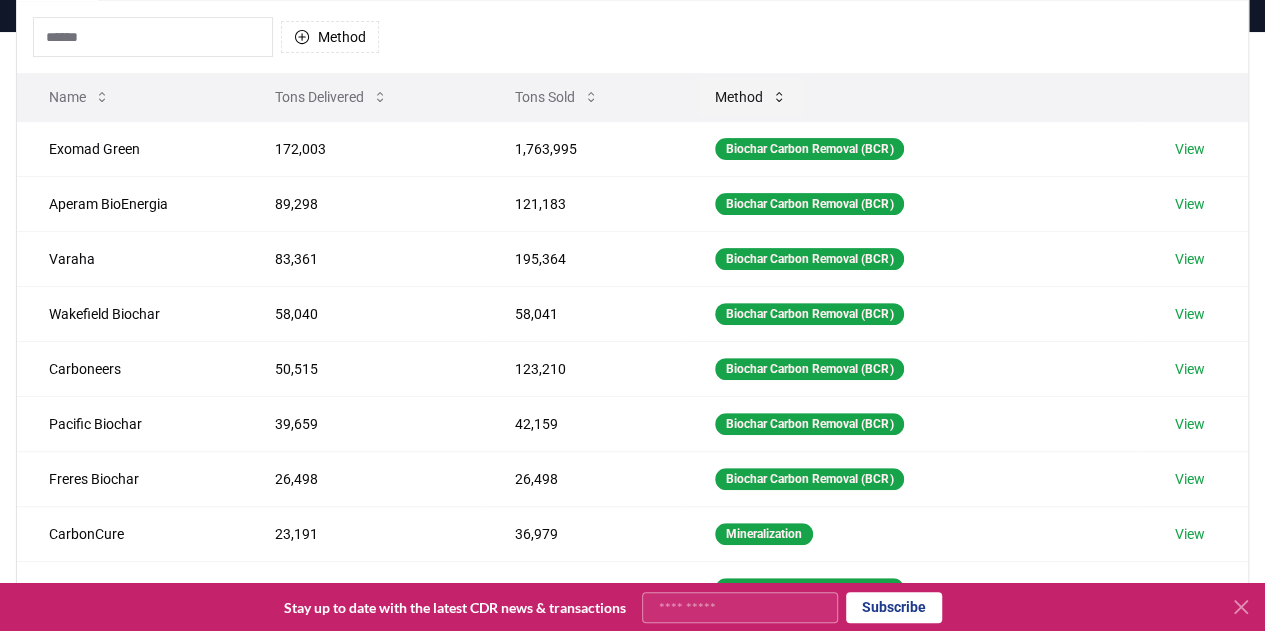 click on "Method" at bounding box center [751, 97] 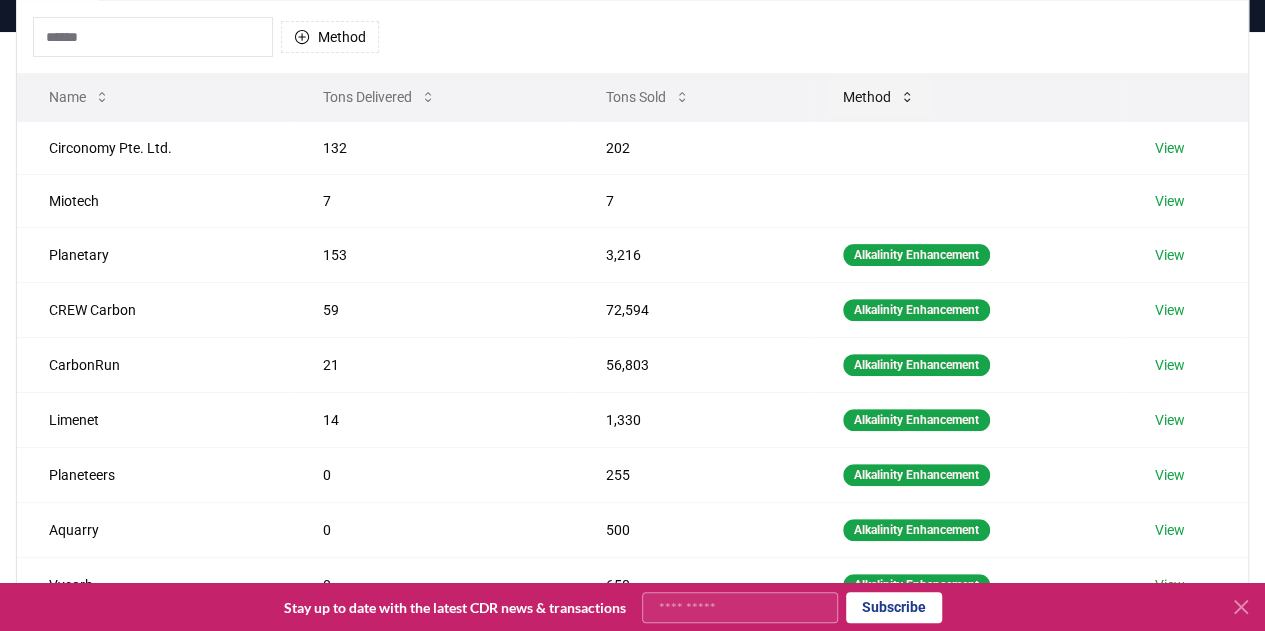 click on "Method" at bounding box center [879, 97] 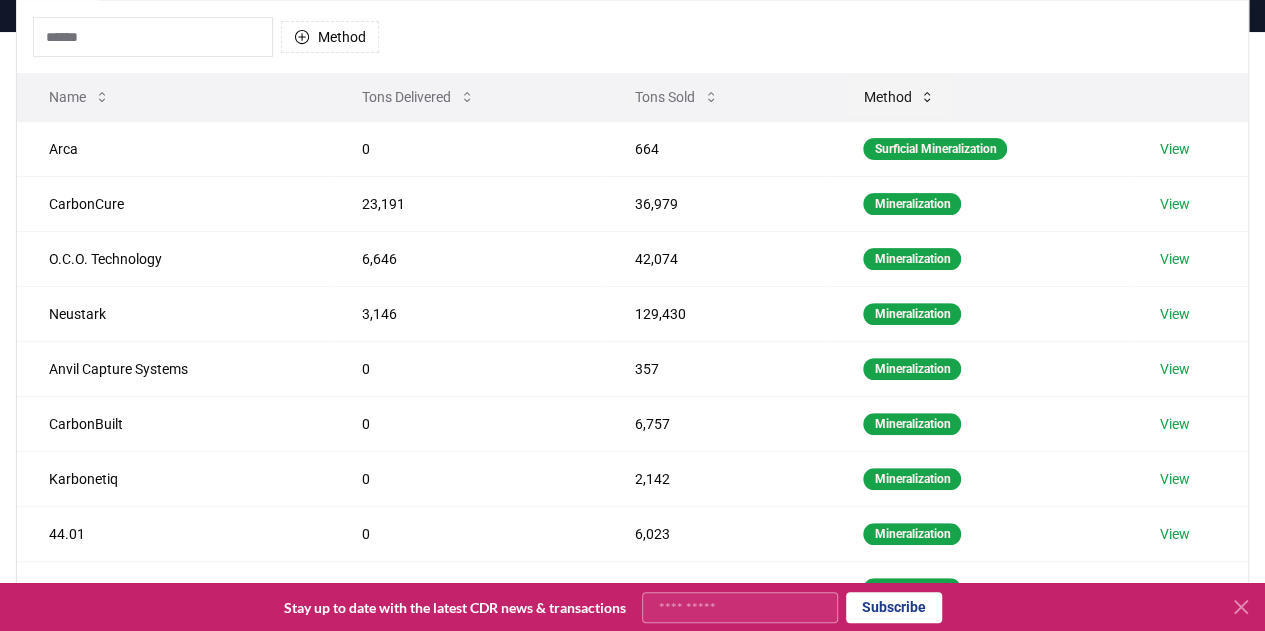 click on "Method" at bounding box center [899, 97] 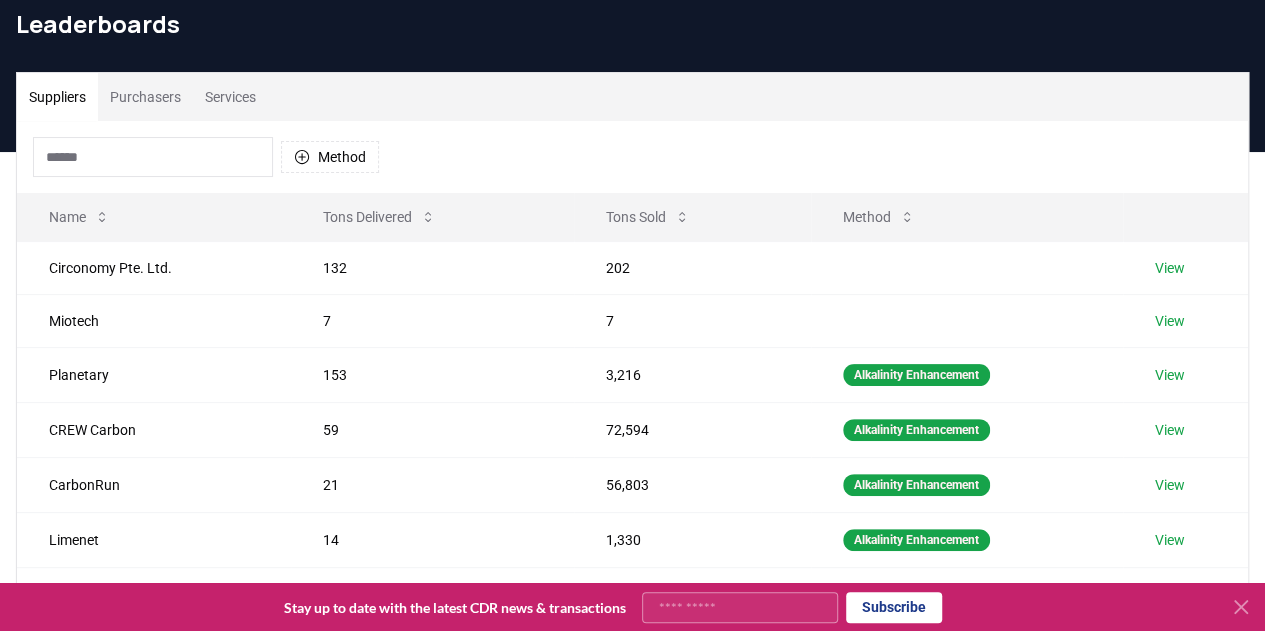 scroll, scrollTop: 0, scrollLeft: 0, axis: both 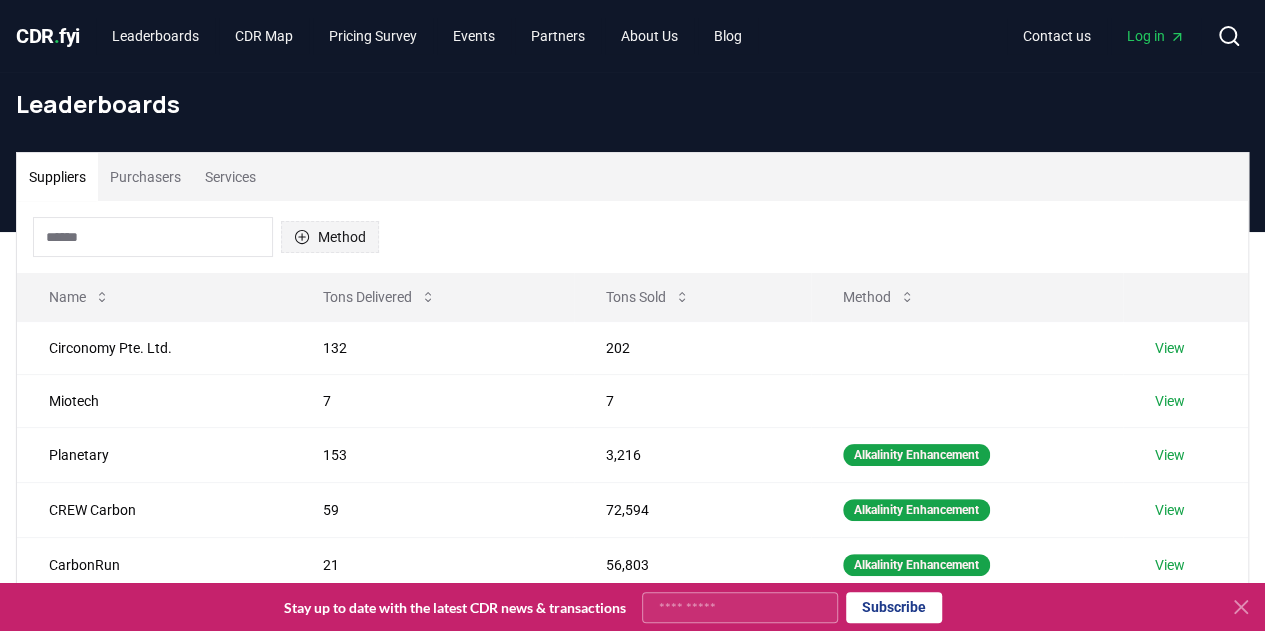 click on "Method" at bounding box center [330, 237] 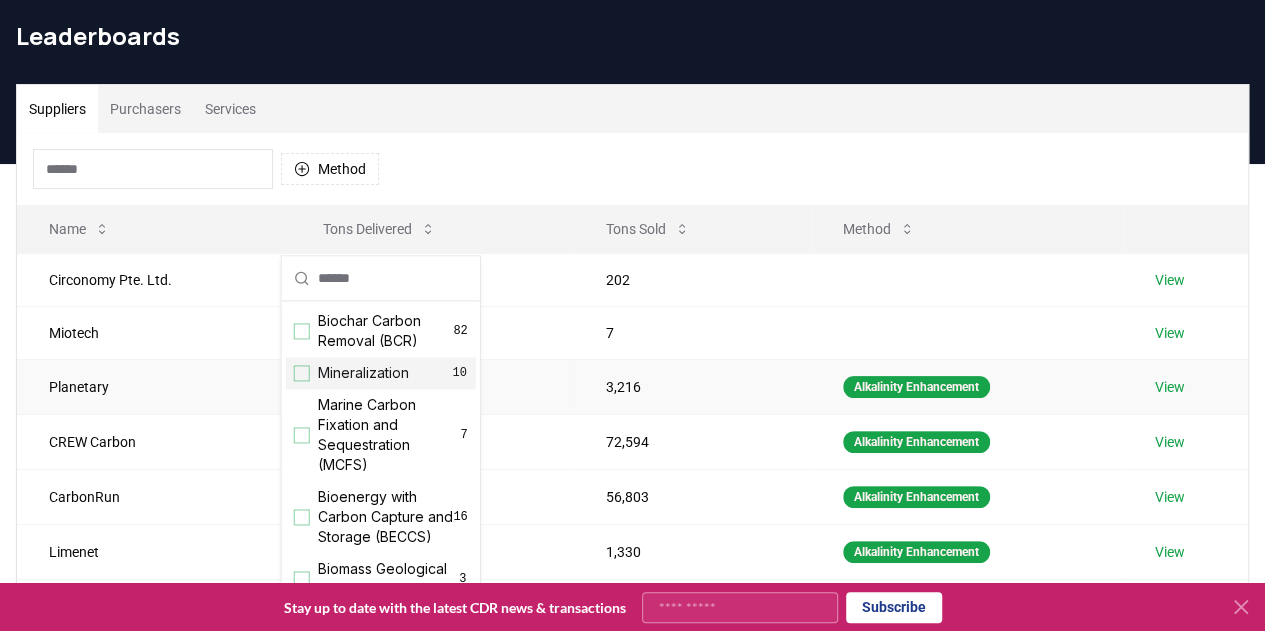 scroll, scrollTop: 100, scrollLeft: 0, axis: vertical 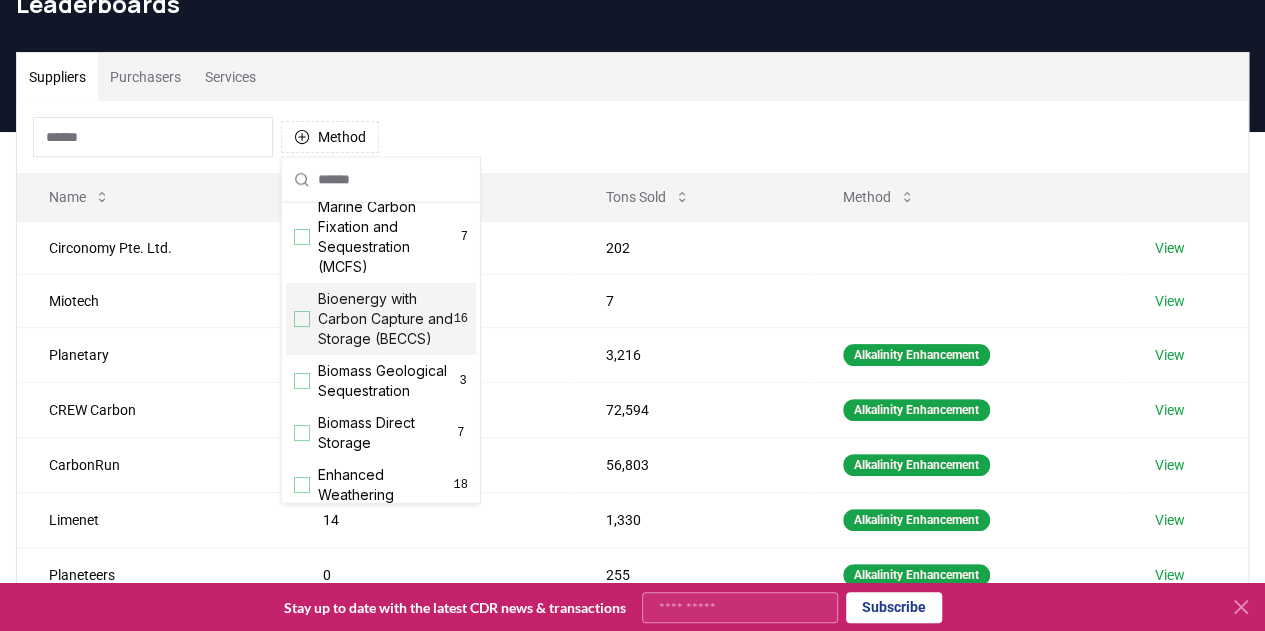 click at bounding box center (302, 319) 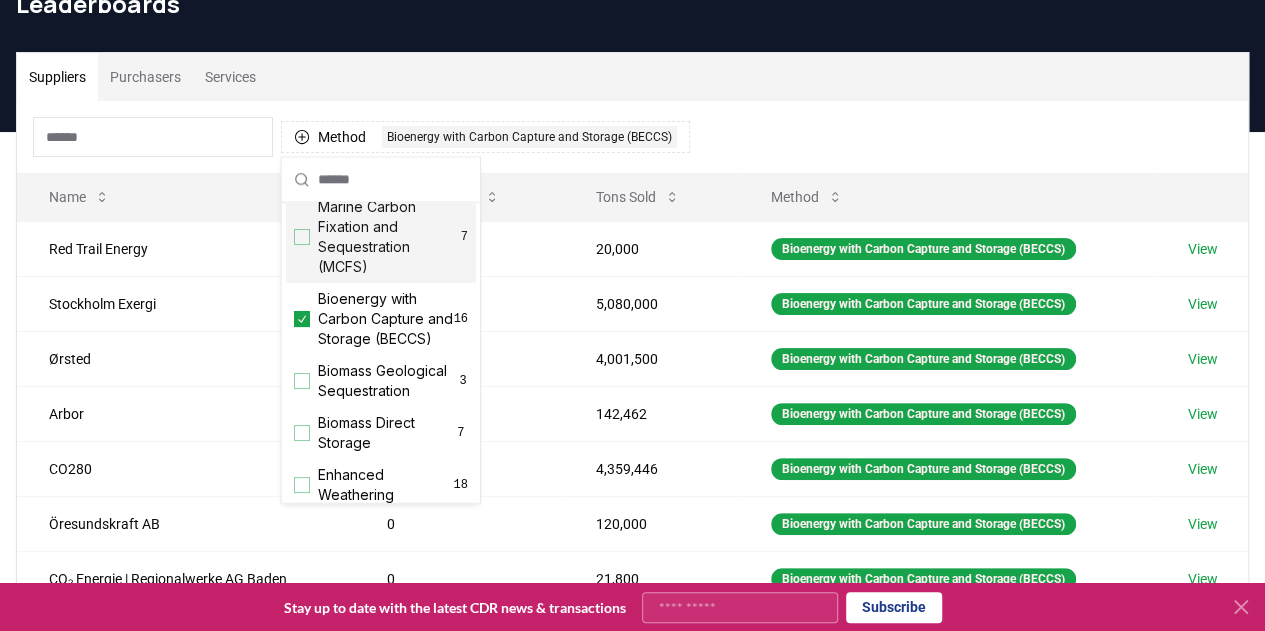 click on "Suppliers Purchasers Services" at bounding box center (632, 77) 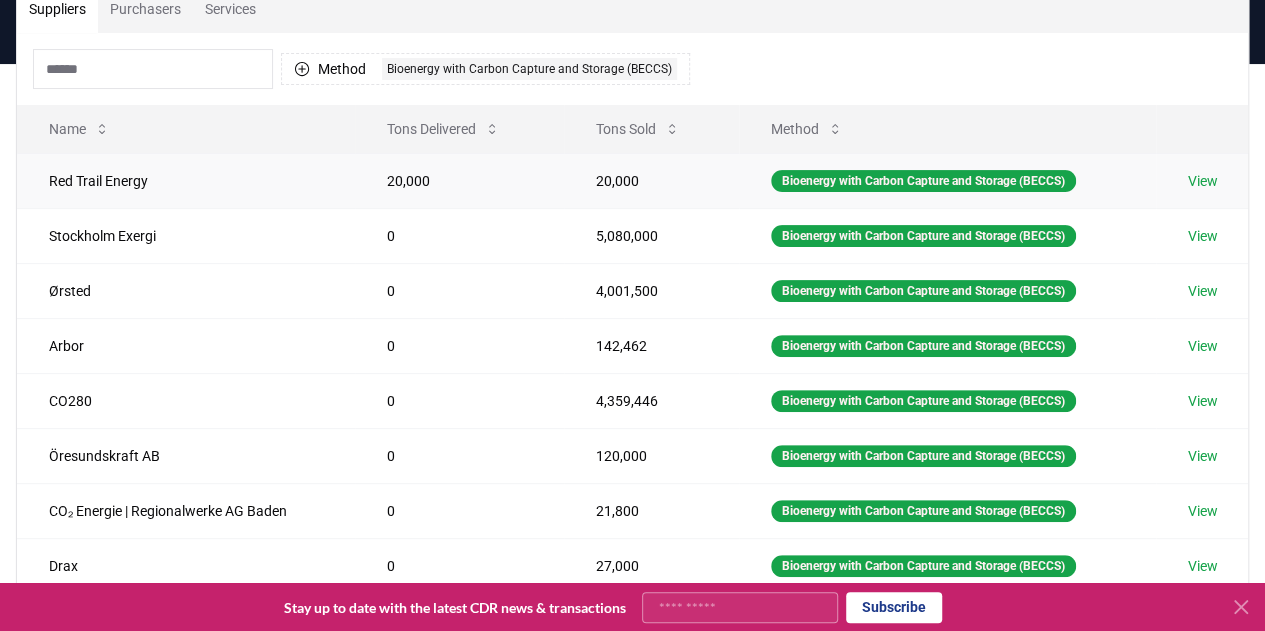 scroll, scrollTop: 200, scrollLeft: 0, axis: vertical 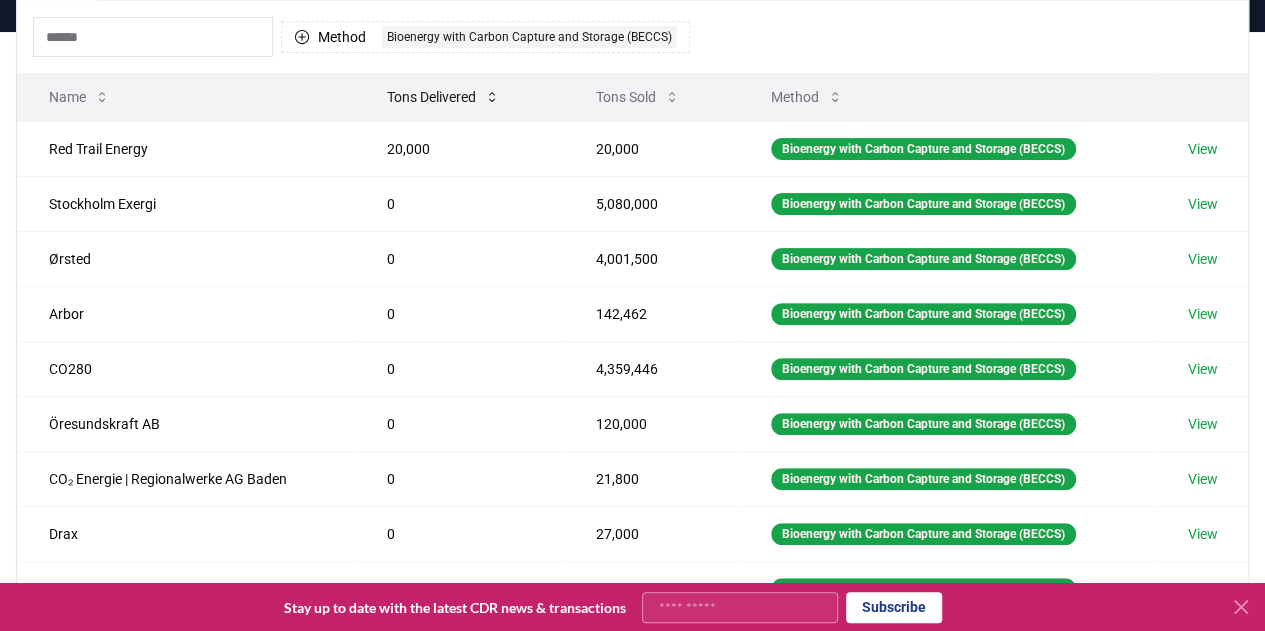 click 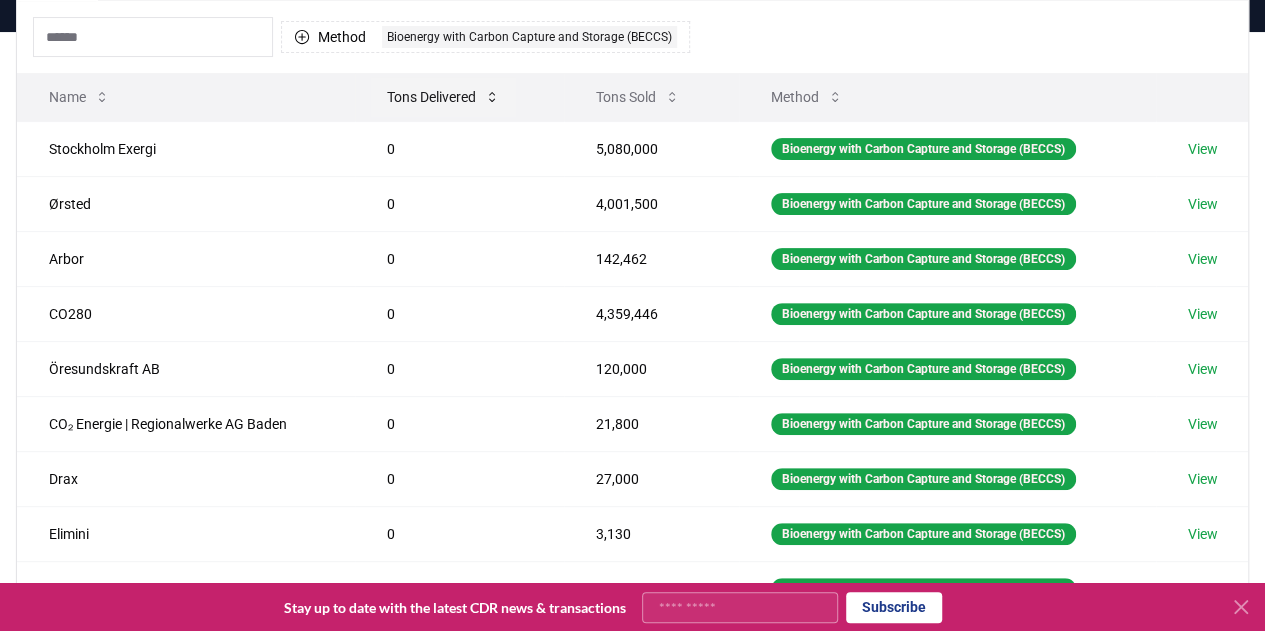 click 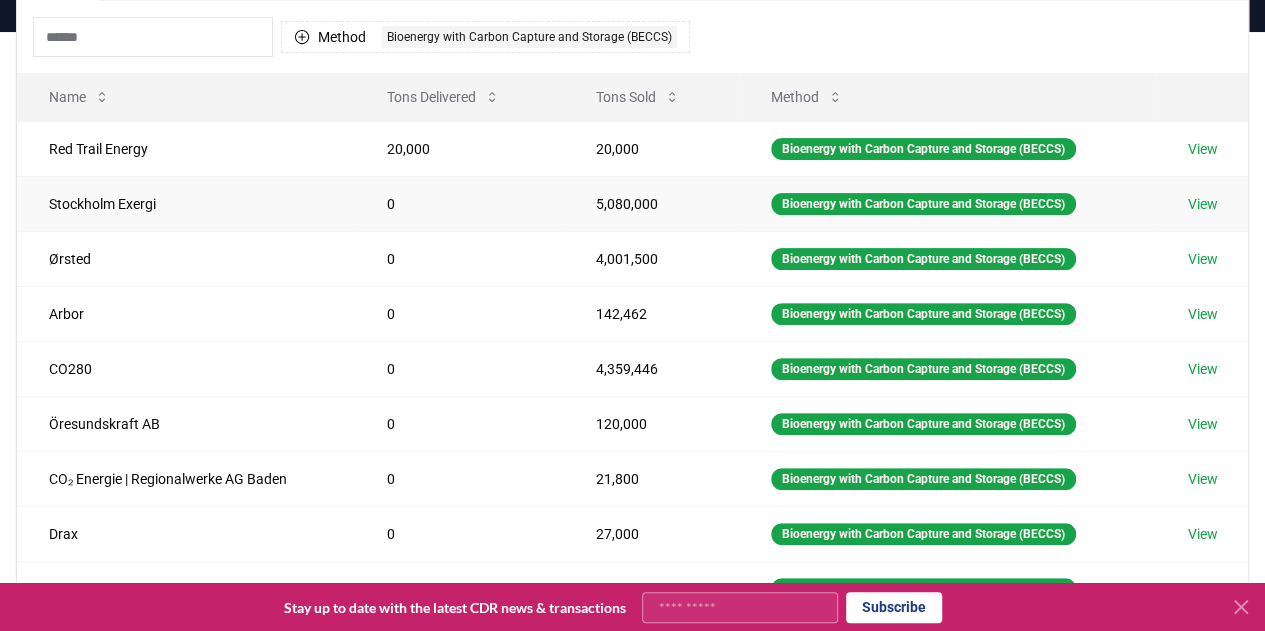 scroll, scrollTop: 100, scrollLeft: 0, axis: vertical 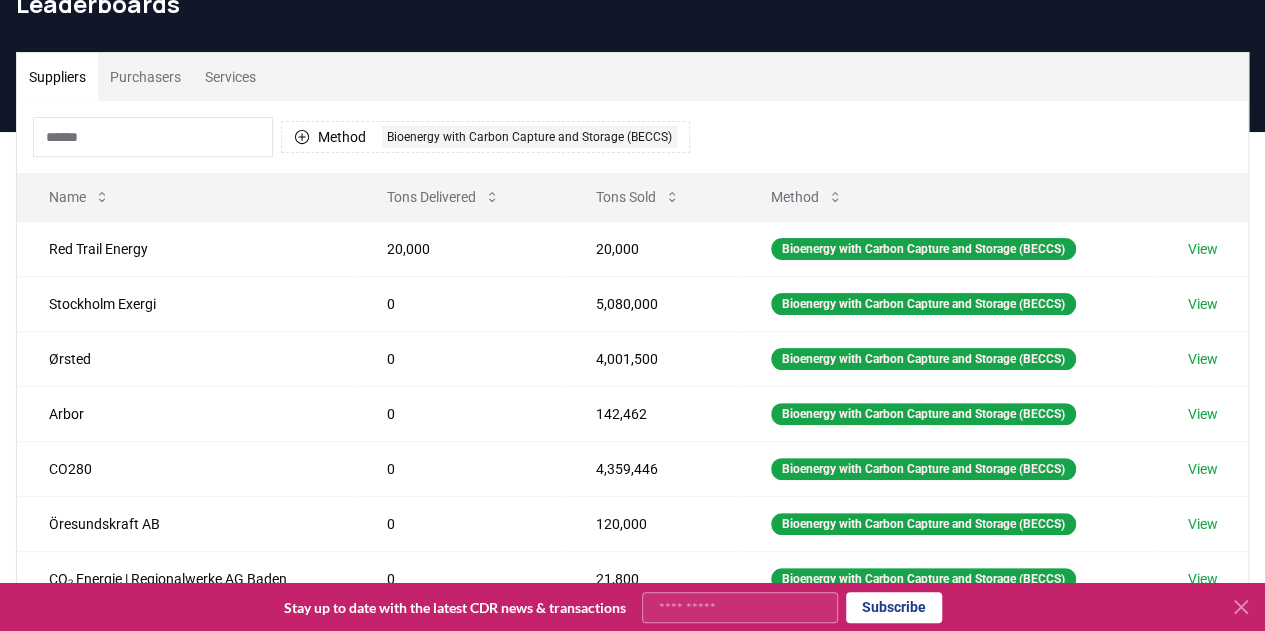 click on "Purchasers" at bounding box center [145, 77] 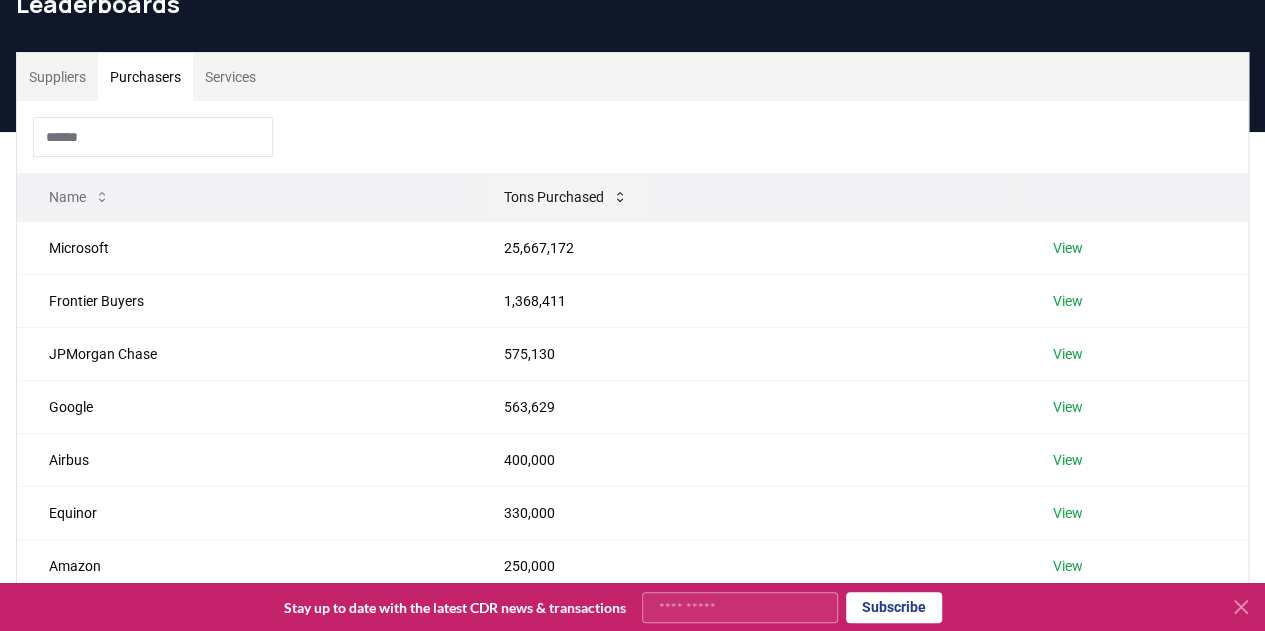 click on "Tons Purchased" at bounding box center [566, 197] 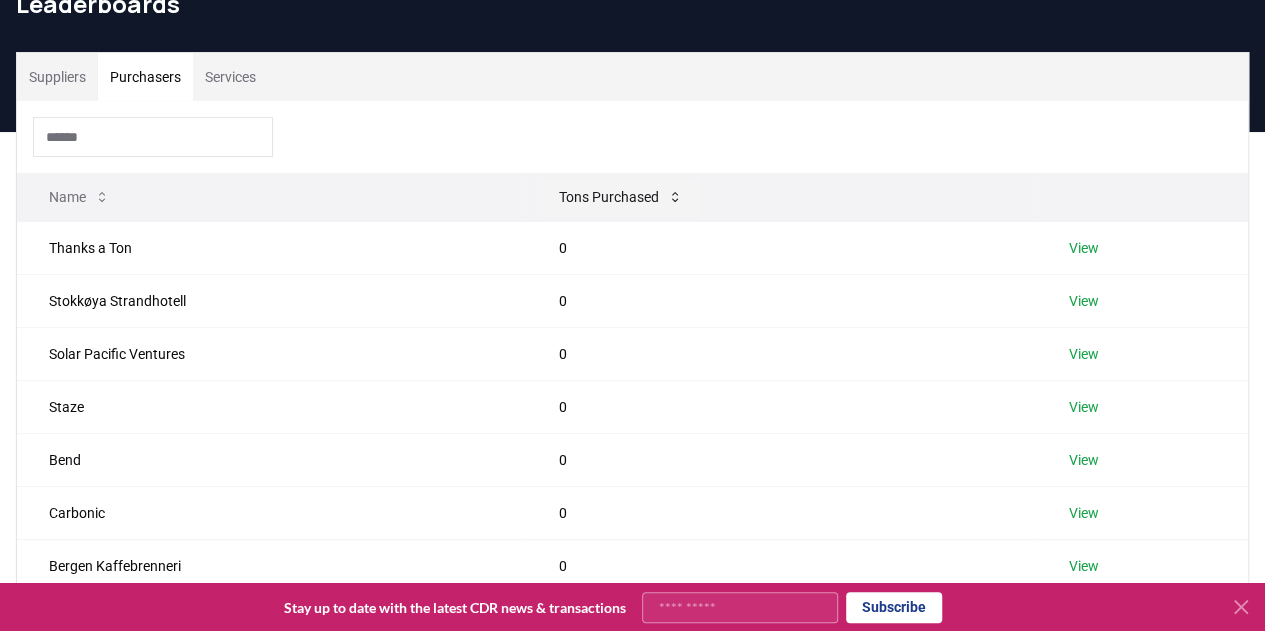 click on "Tons Purchased" at bounding box center (621, 197) 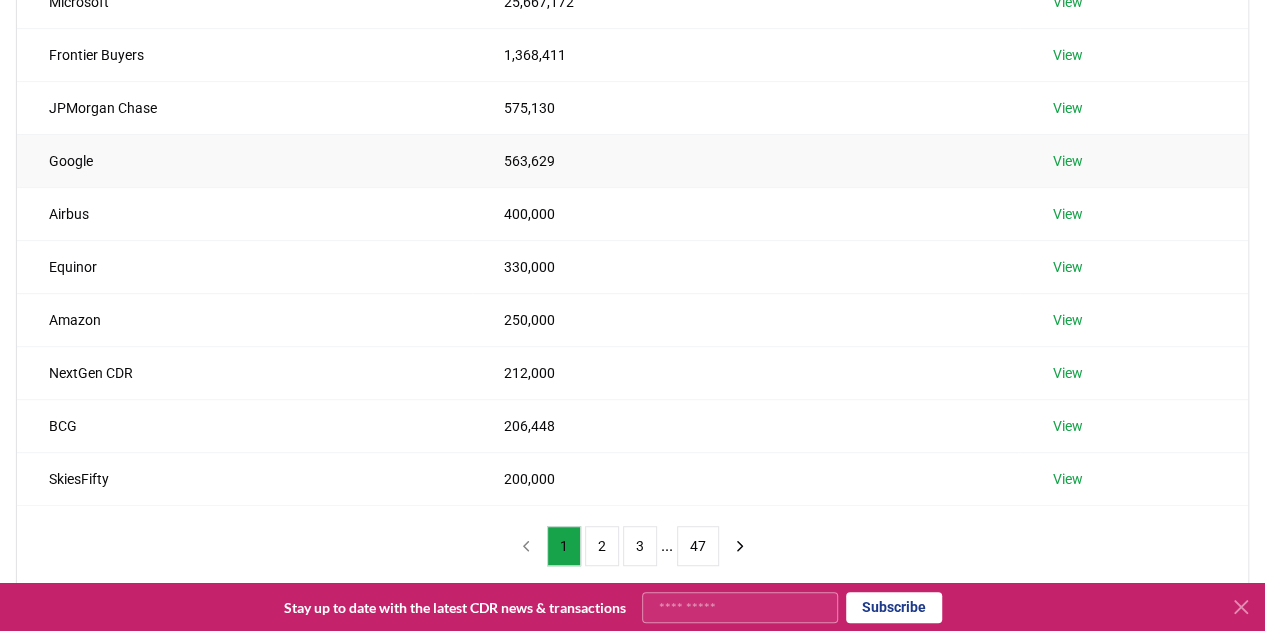 scroll, scrollTop: 200, scrollLeft: 0, axis: vertical 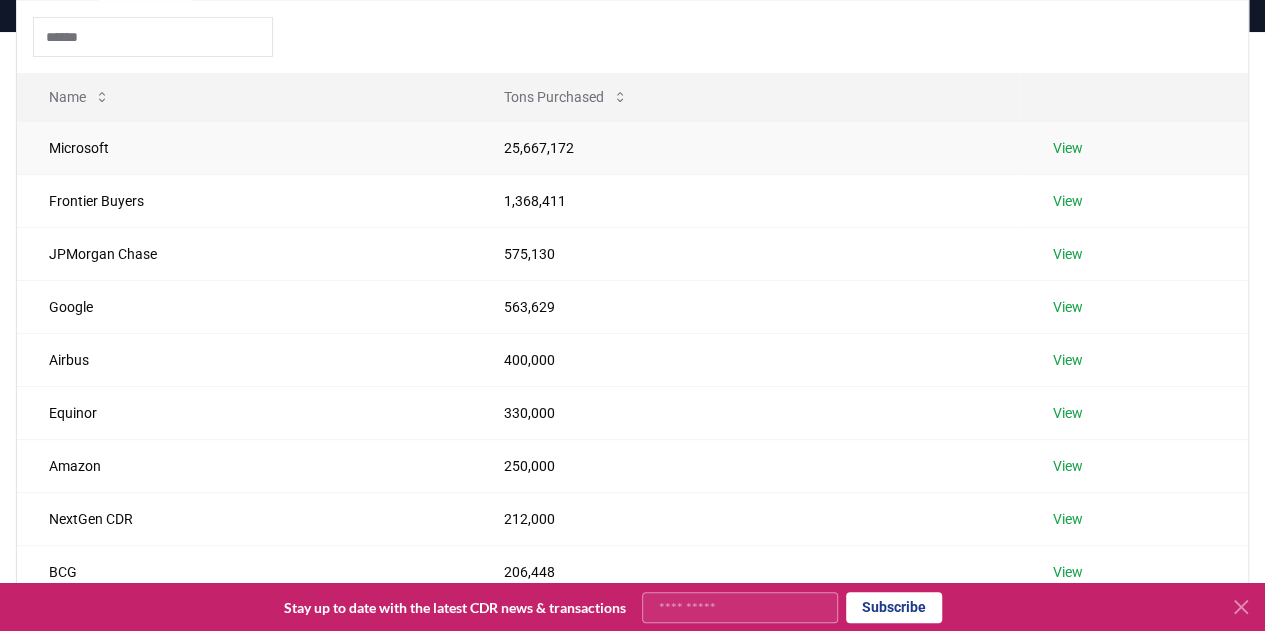 click on "View" at bounding box center [1067, 148] 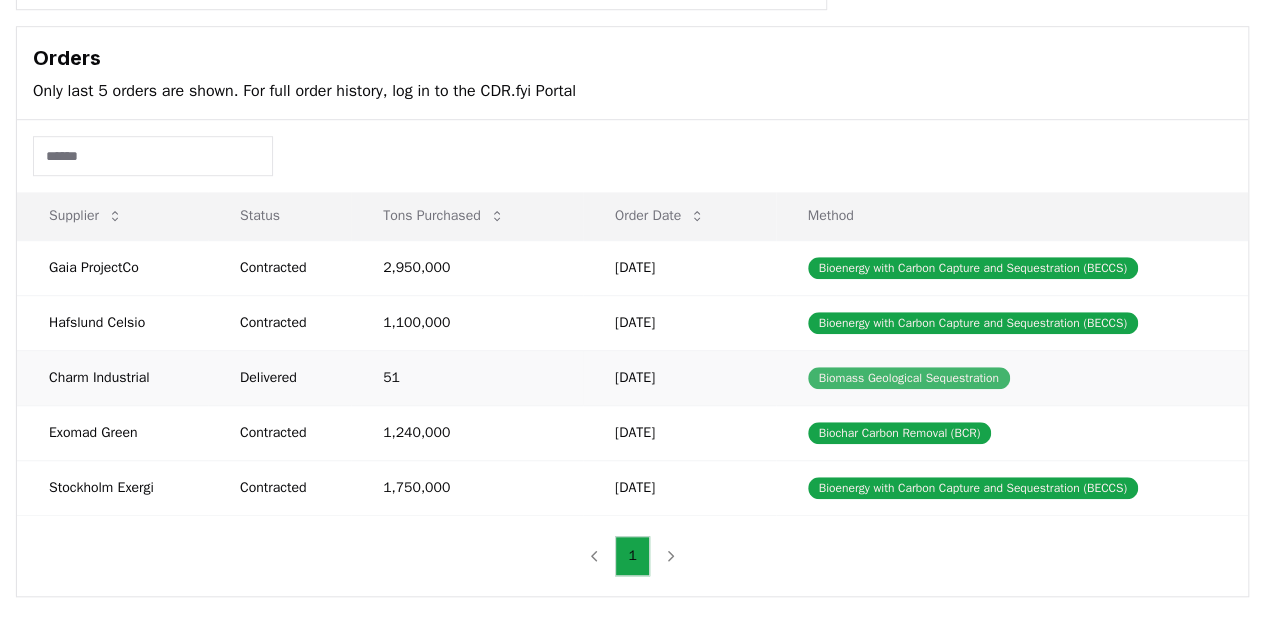 scroll, scrollTop: 600, scrollLeft: 0, axis: vertical 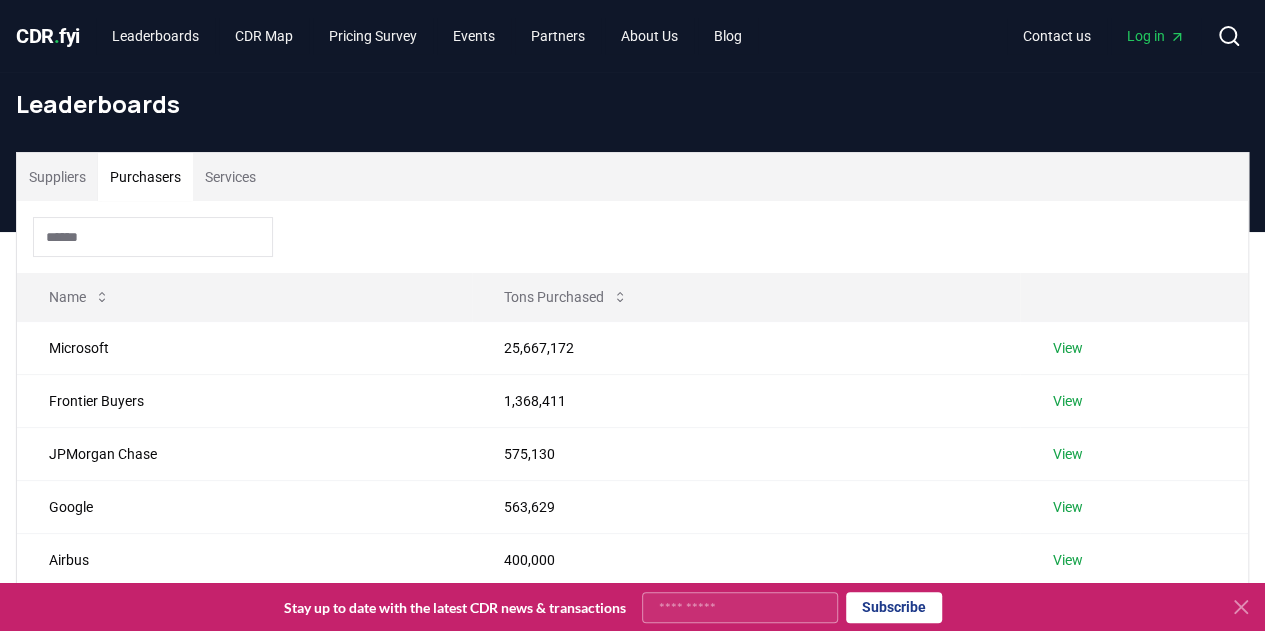 click on "Purchasers" at bounding box center (145, 177) 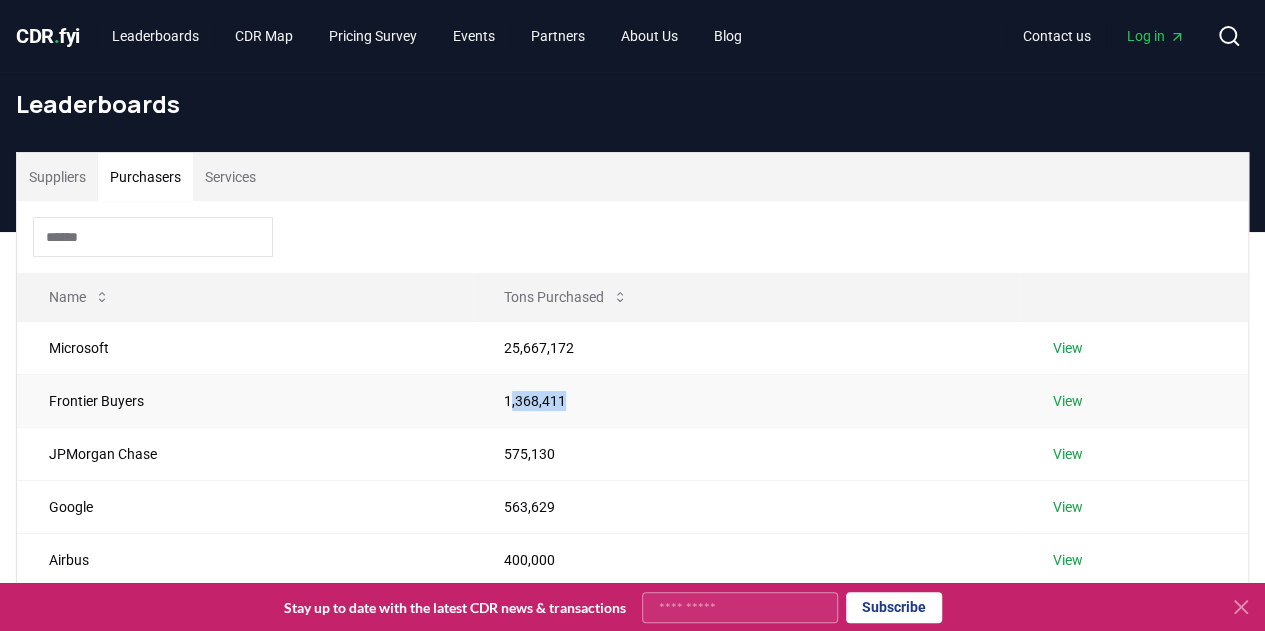 drag, startPoint x: 502, startPoint y: 401, endPoint x: 565, endPoint y: 401, distance: 63 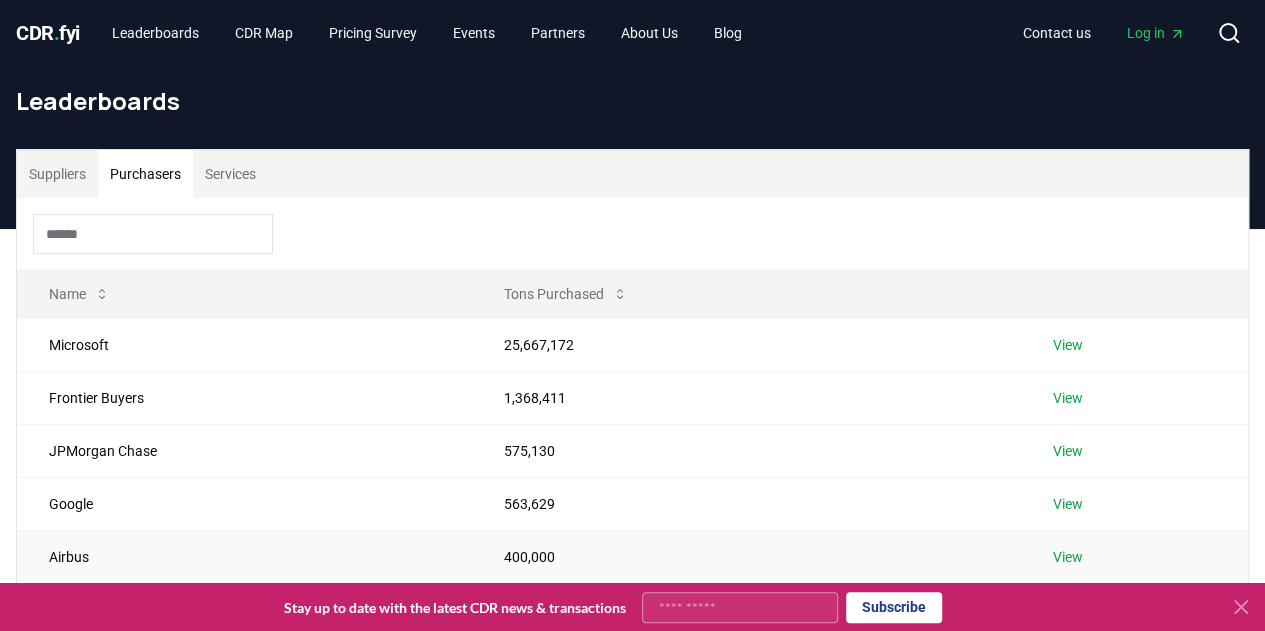 scroll, scrollTop: 0, scrollLeft: 0, axis: both 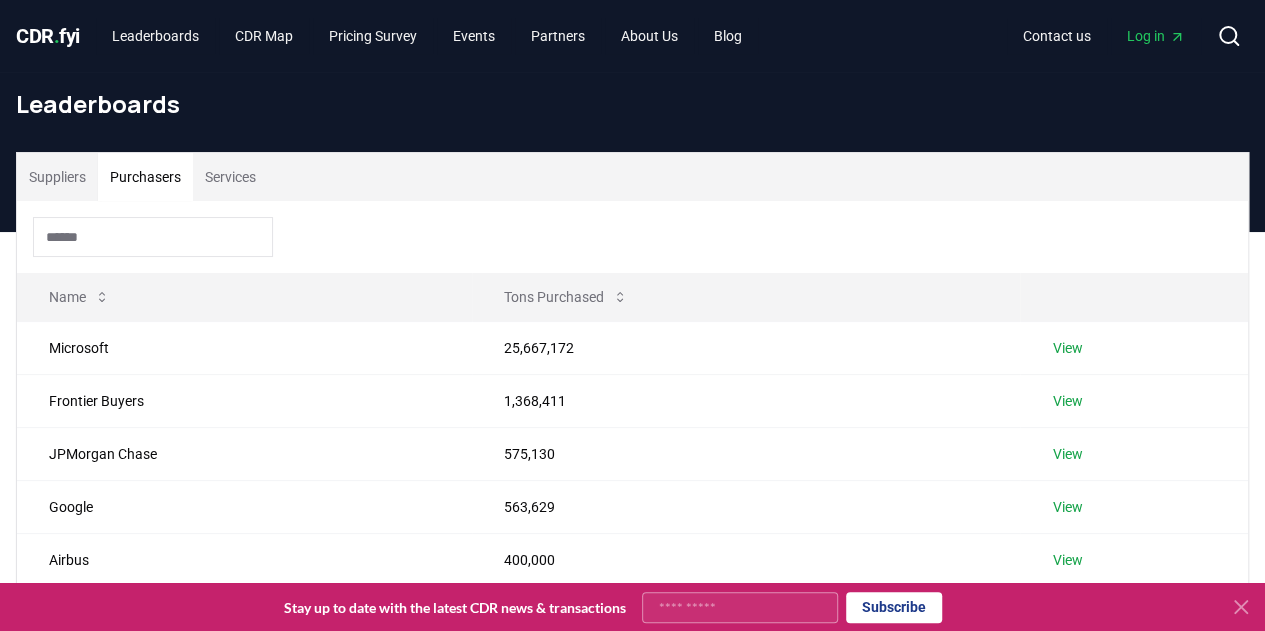 click at bounding box center (632, 237) 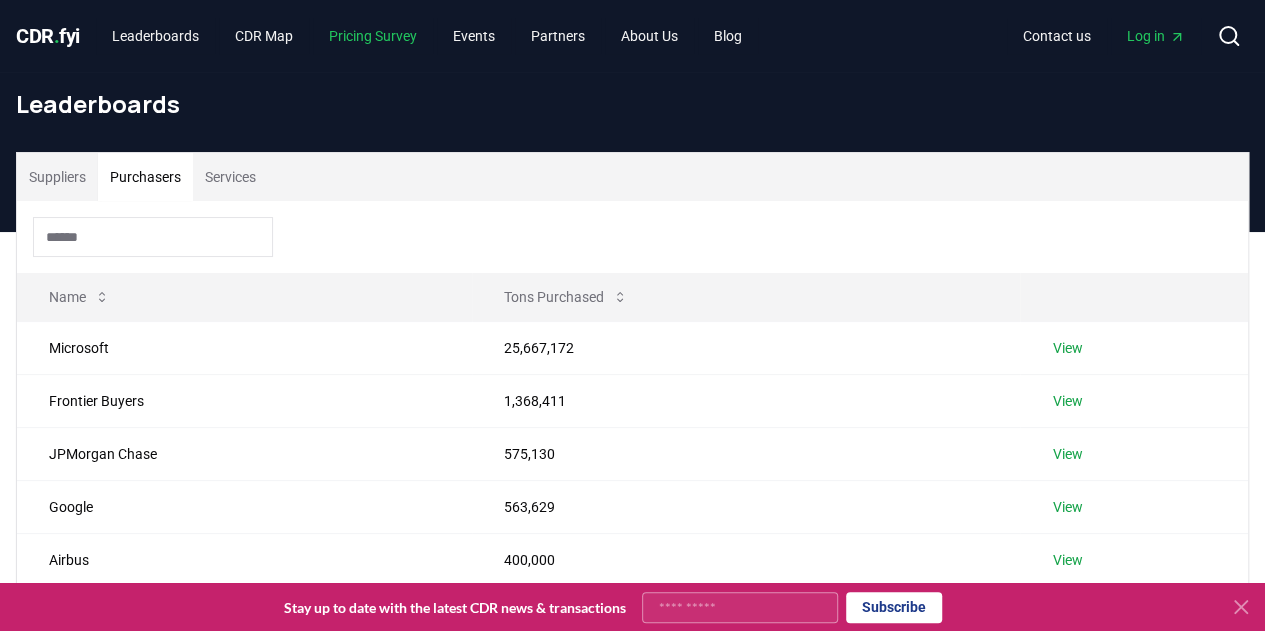 click on "Pricing Survey" at bounding box center (373, 36) 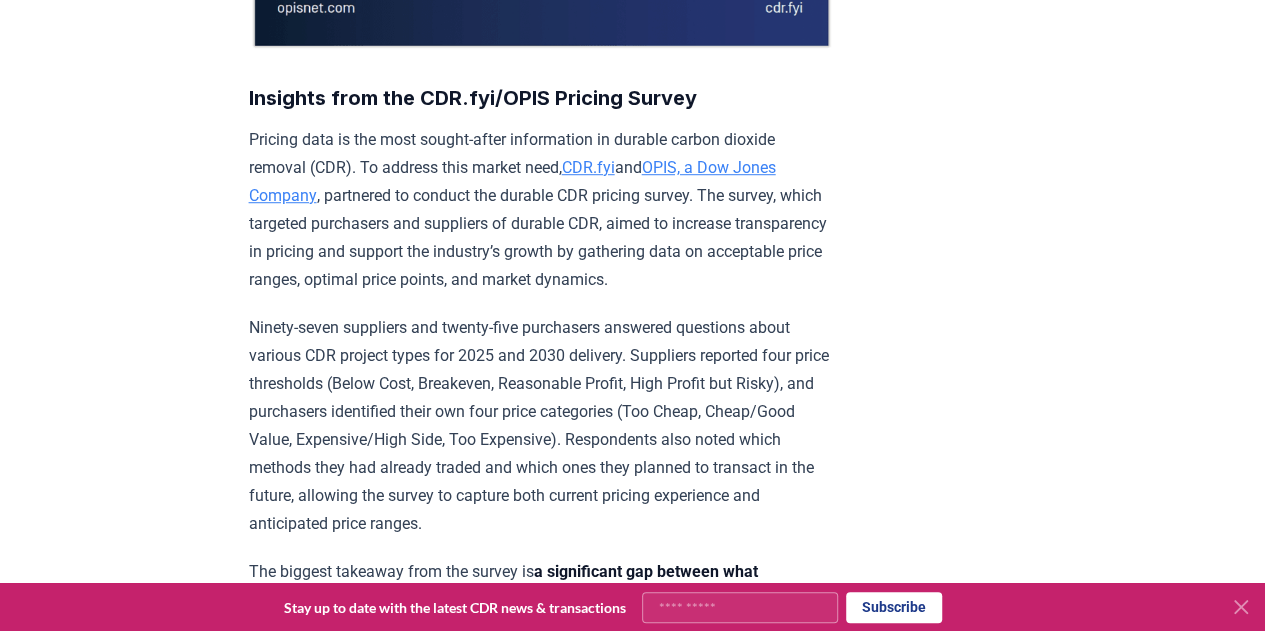 scroll, scrollTop: 700, scrollLeft: 0, axis: vertical 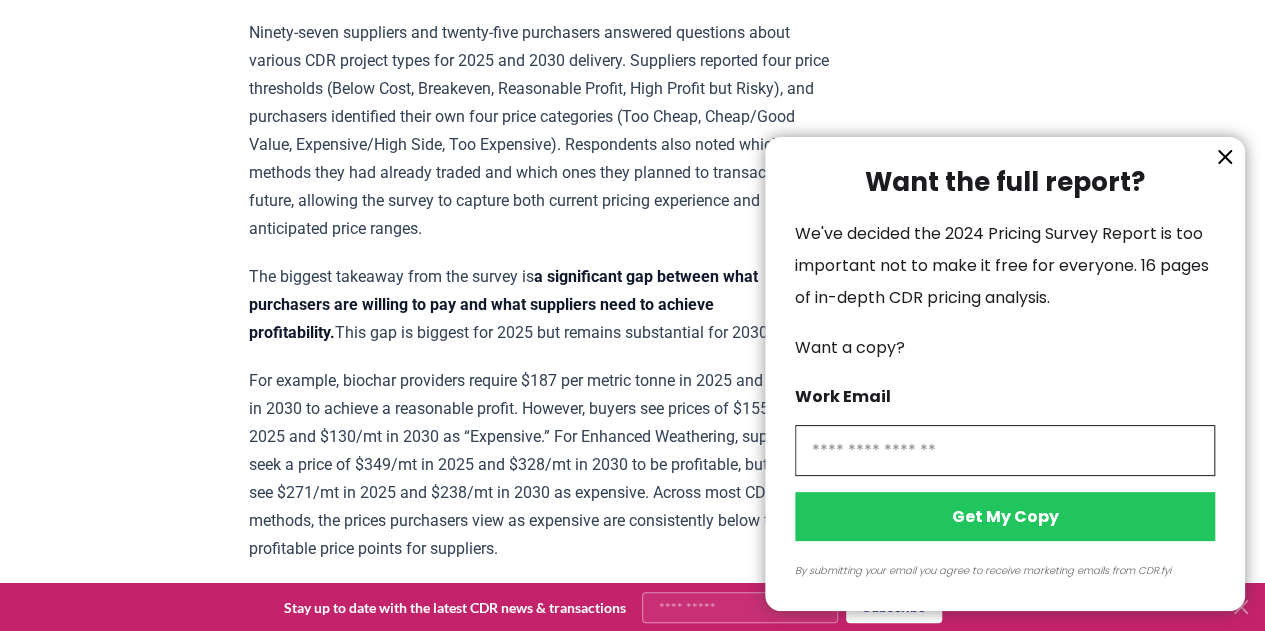 click 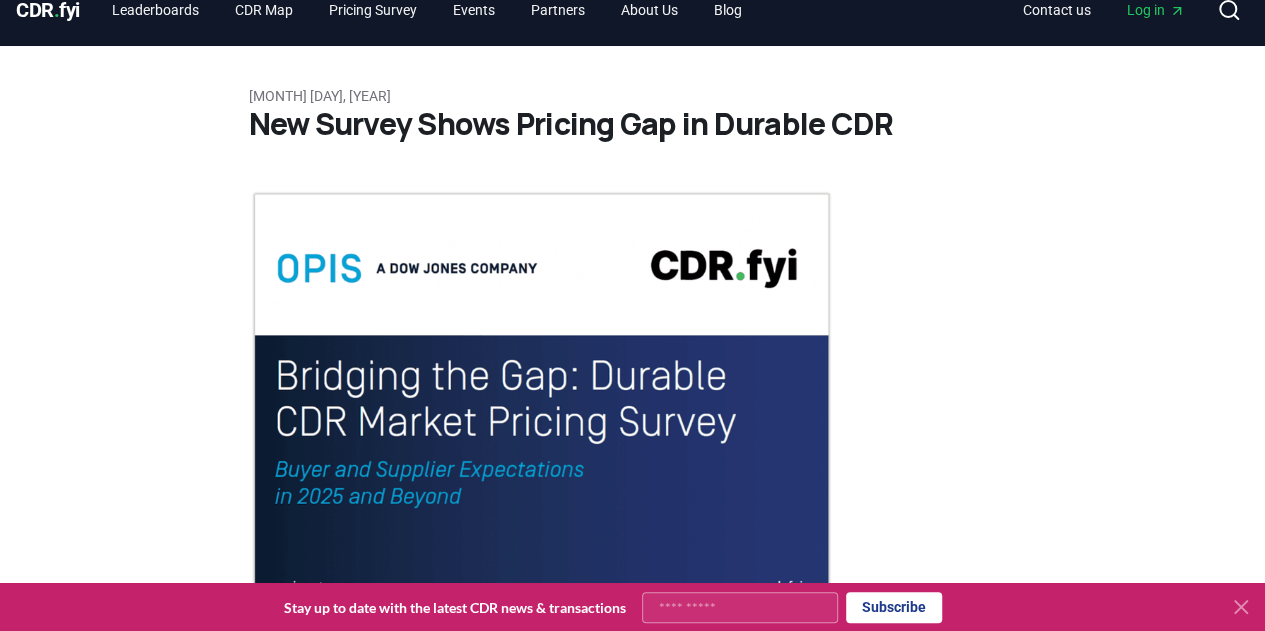 scroll, scrollTop: 0, scrollLeft: 0, axis: both 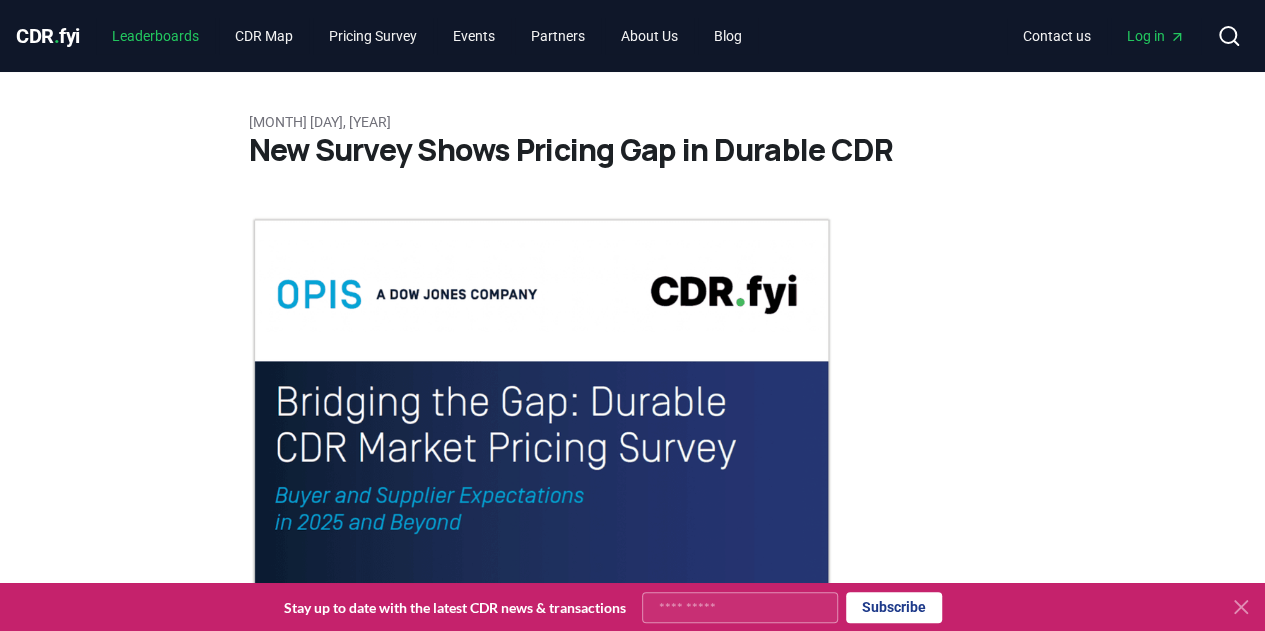 click on "Leaderboards" at bounding box center (155, 36) 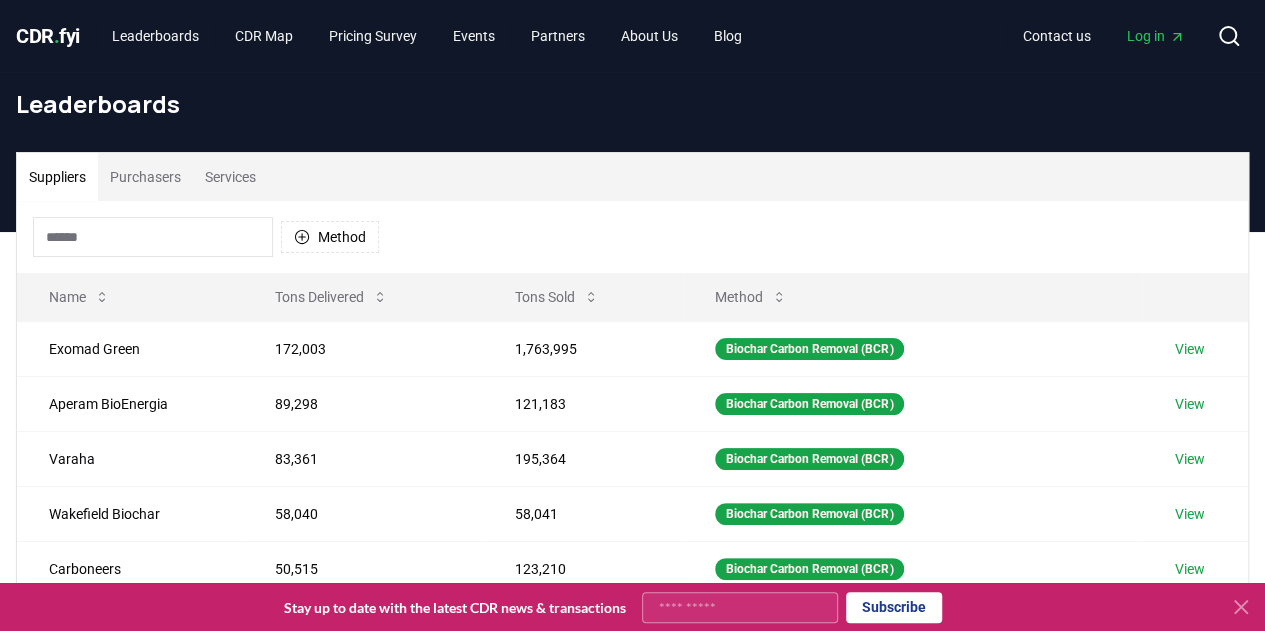 click on "Purchasers" at bounding box center [145, 177] 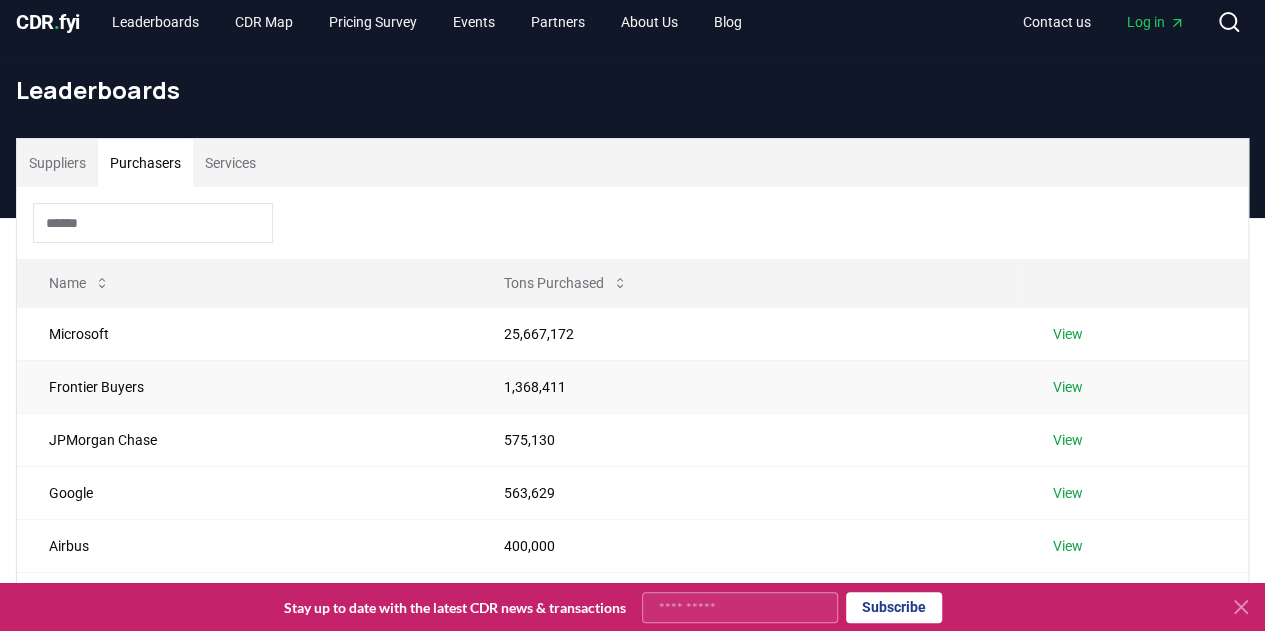 scroll, scrollTop: 0, scrollLeft: 0, axis: both 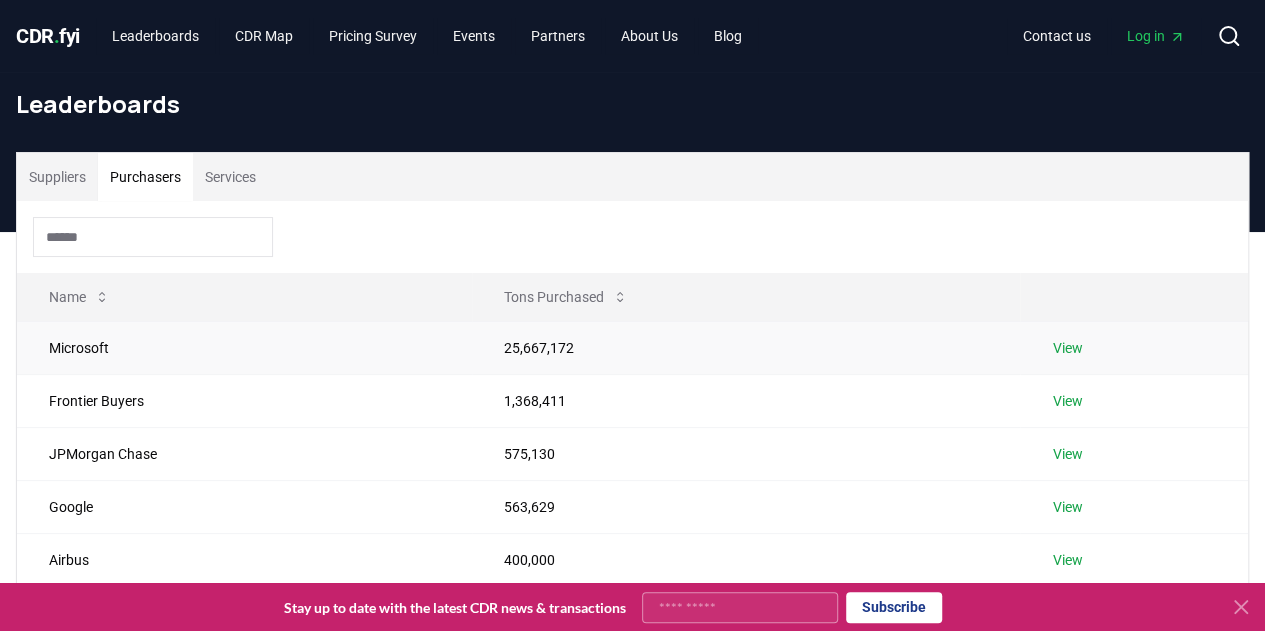 click on "View" at bounding box center (1067, 348) 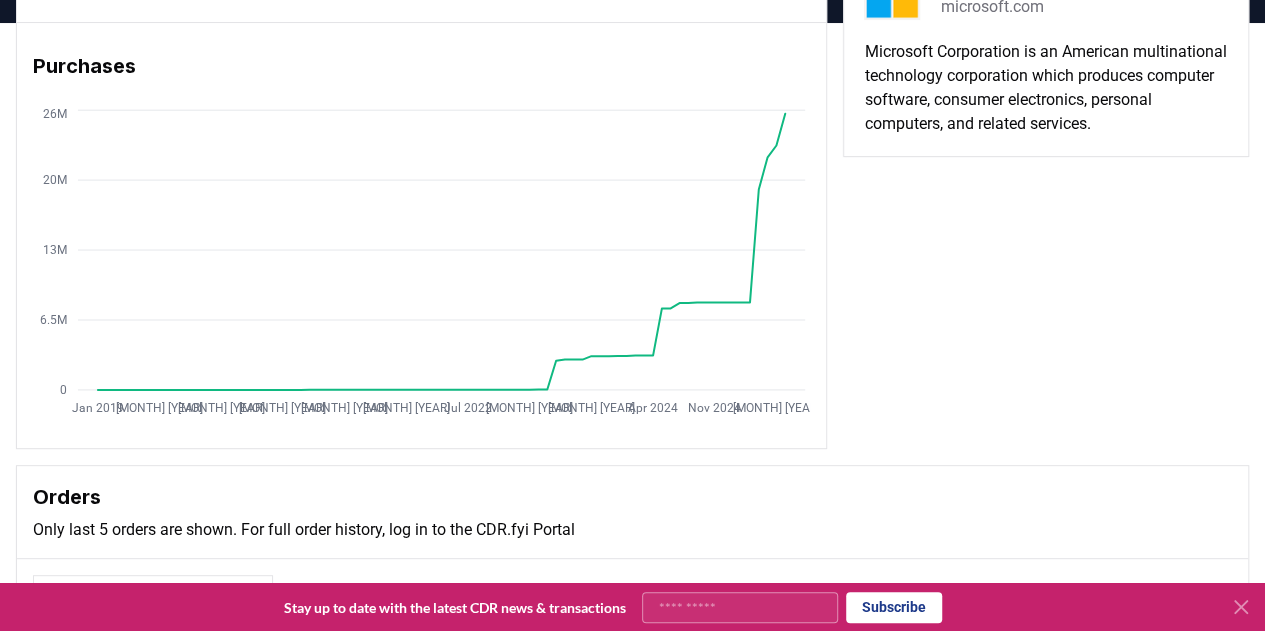 scroll, scrollTop: 100, scrollLeft: 0, axis: vertical 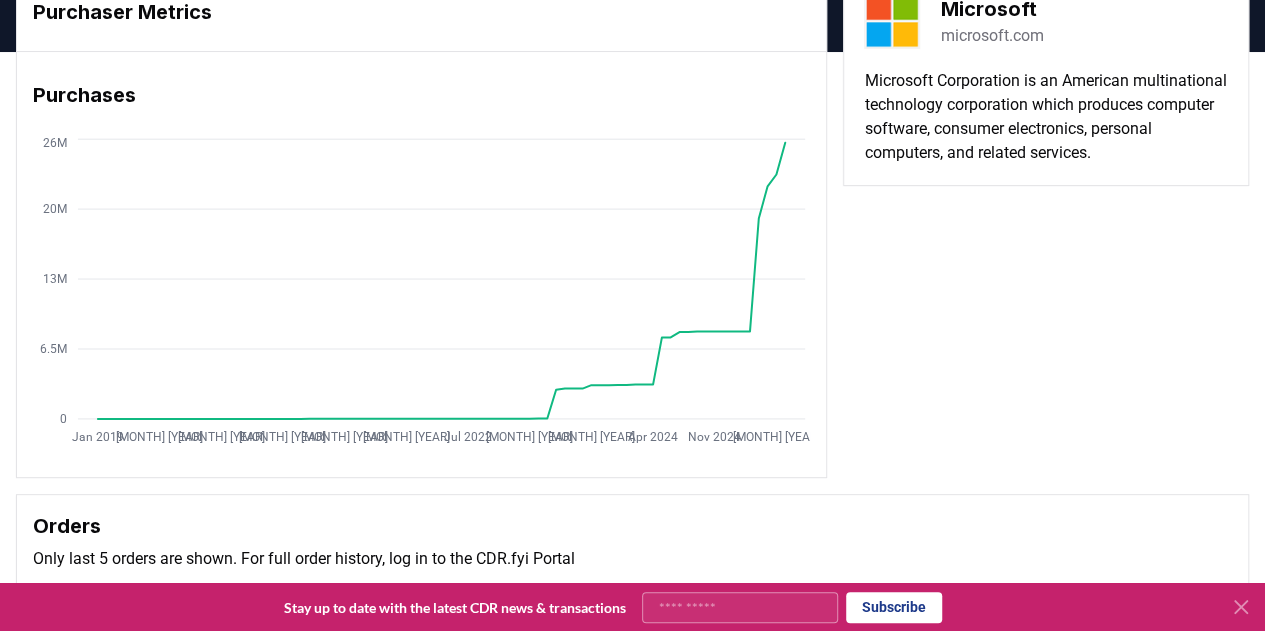 click on "Purchaser Metrics Purchases Jan 2019 Aug 2019 Mar 2020 Oct 2020 May 2021 Dec 2021 Jul 2022 Feb 2023 Sep 2023 Apr 2024 Nov 2024 Jun 2025 0 6.5M 13M 20M 26M Microsoft microsoft.com Microsoft Corporation is an American multinational technology corporation which produces computer software, consumer electronics, personal computers, and related services." at bounding box center (632, 225) 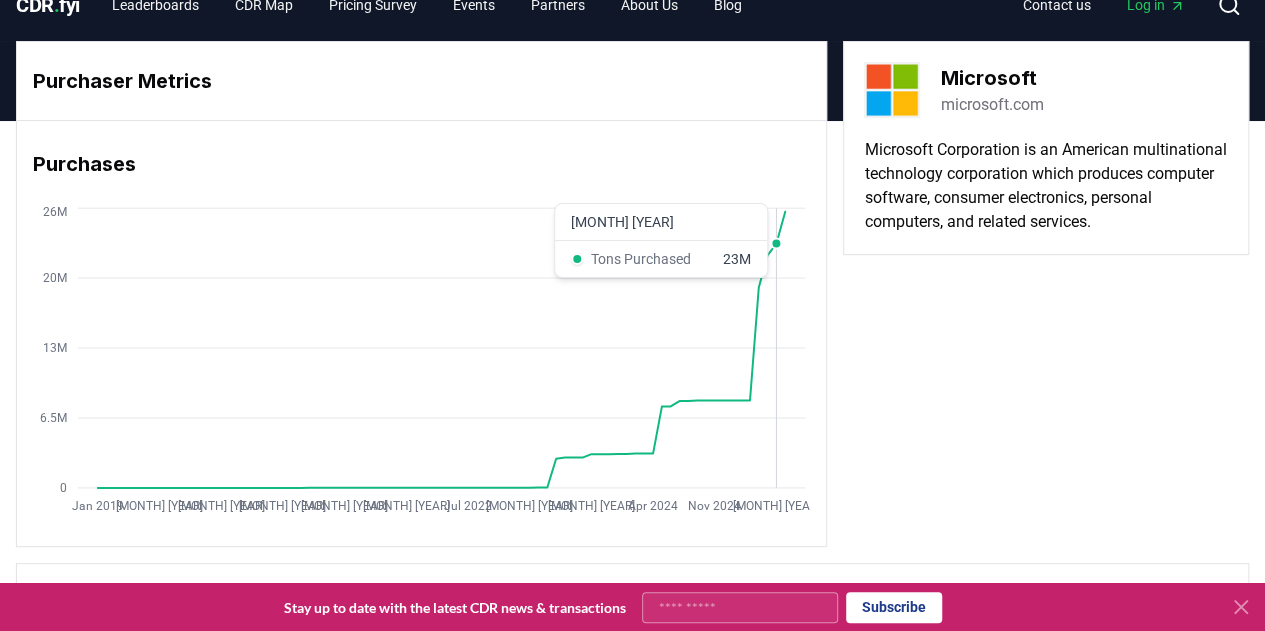 scroll, scrollTop: 0, scrollLeft: 0, axis: both 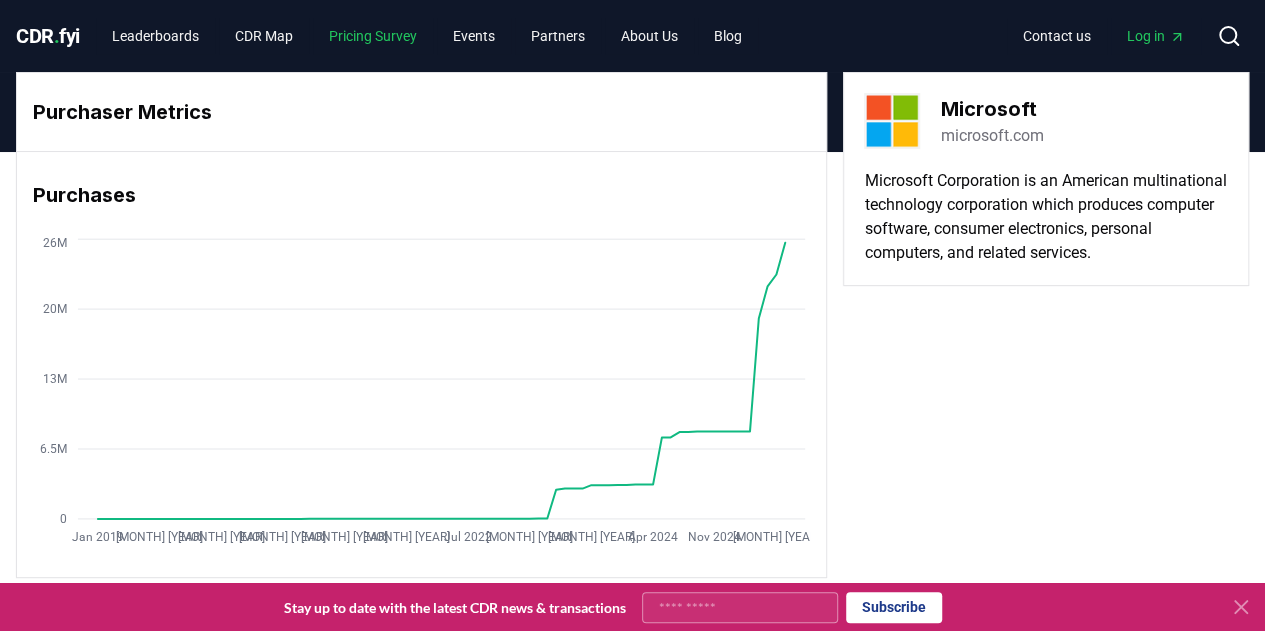 click on "Pricing Survey" at bounding box center [373, 36] 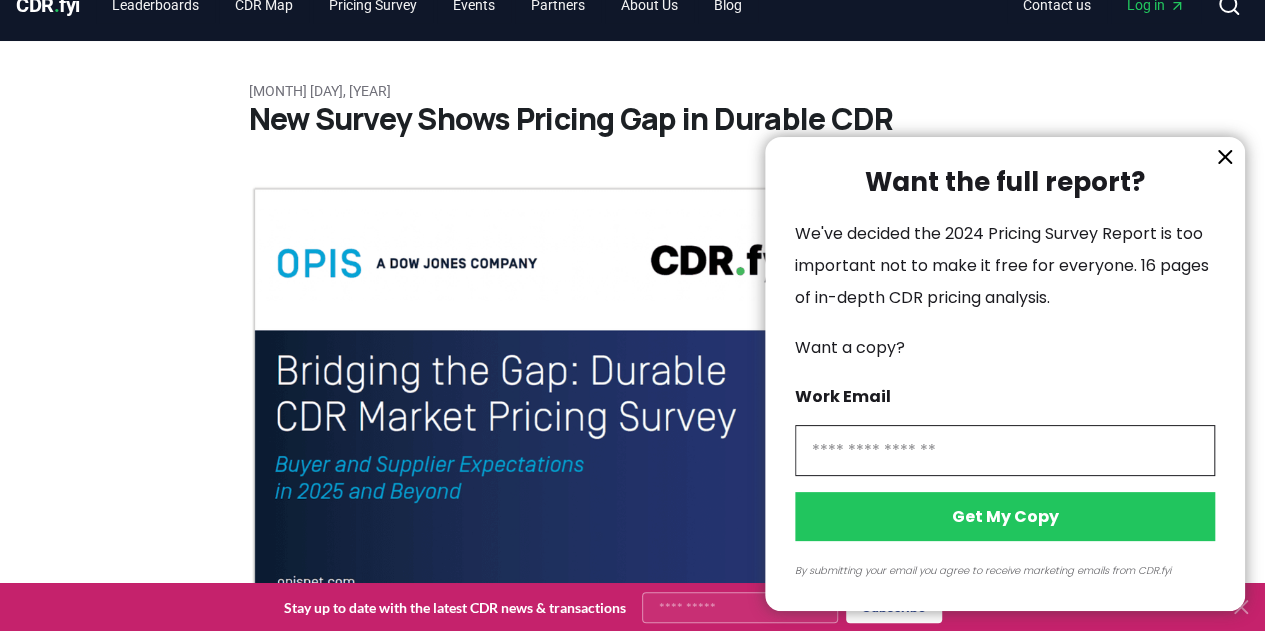 scroll, scrollTop: 0, scrollLeft: 0, axis: both 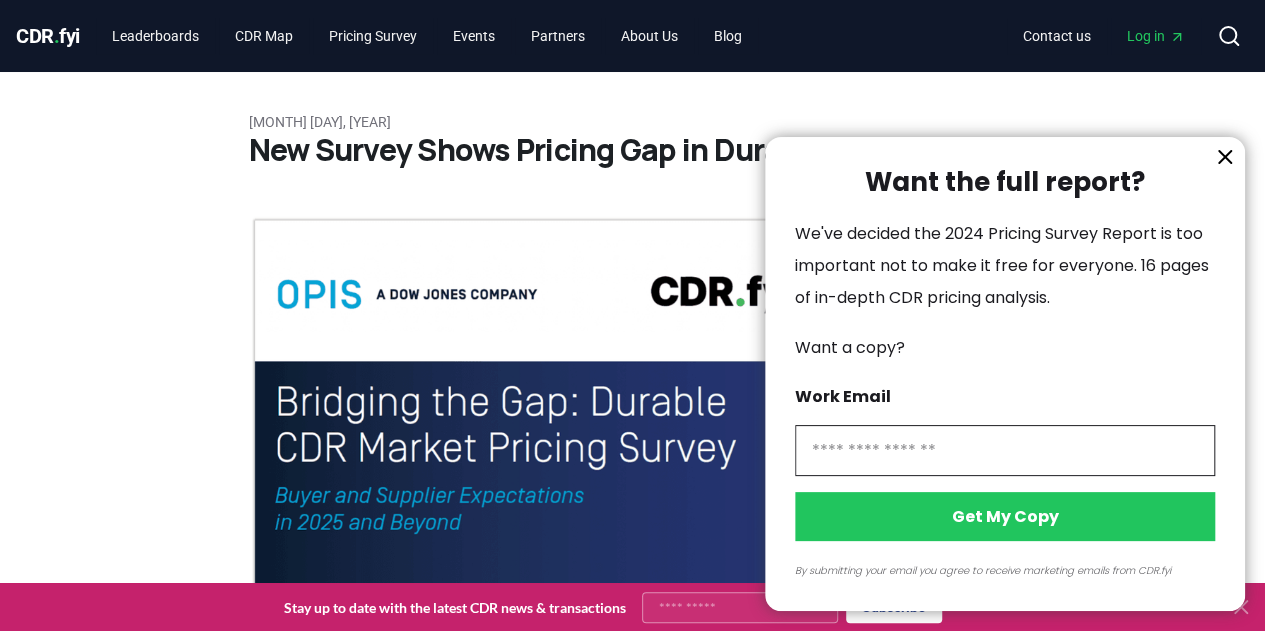 click at bounding box center [632, 315] 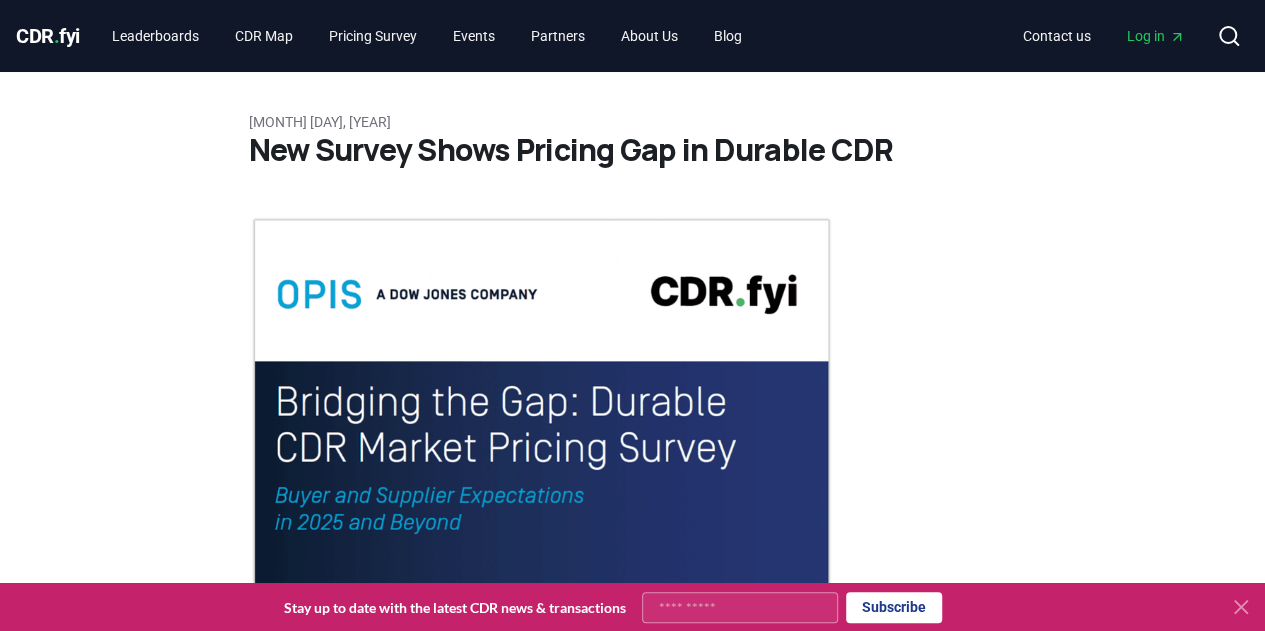 click at bounding box center (632, 315) 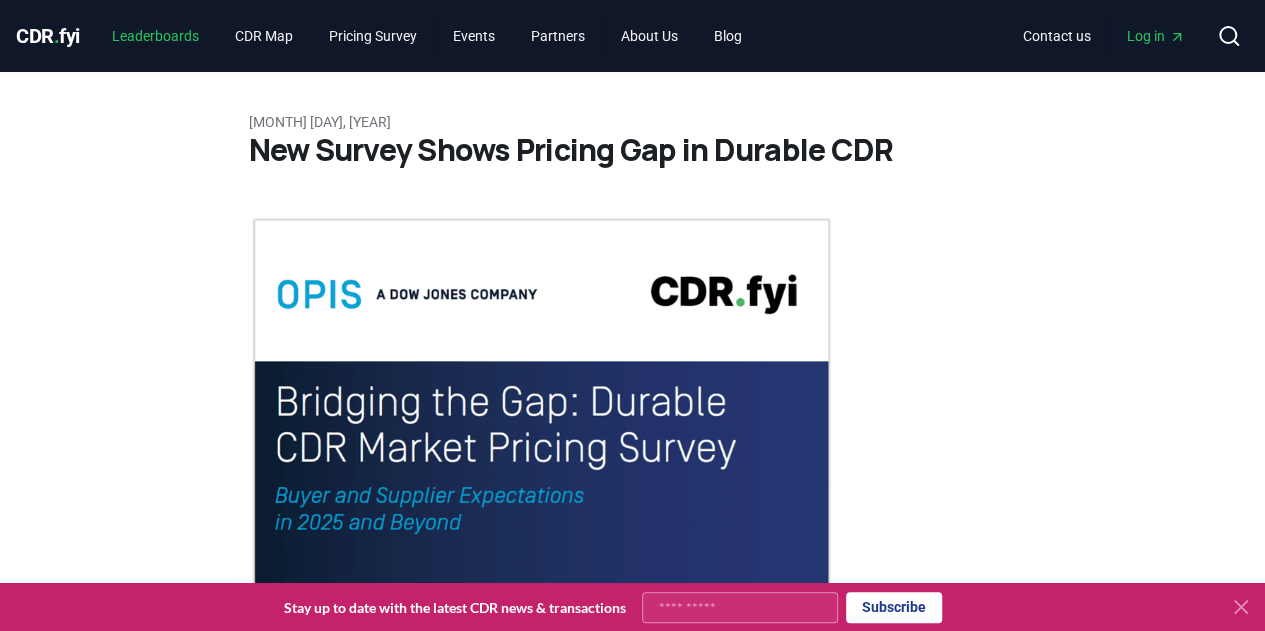 click on "Leaderboards" at bounding box center (155, 36) 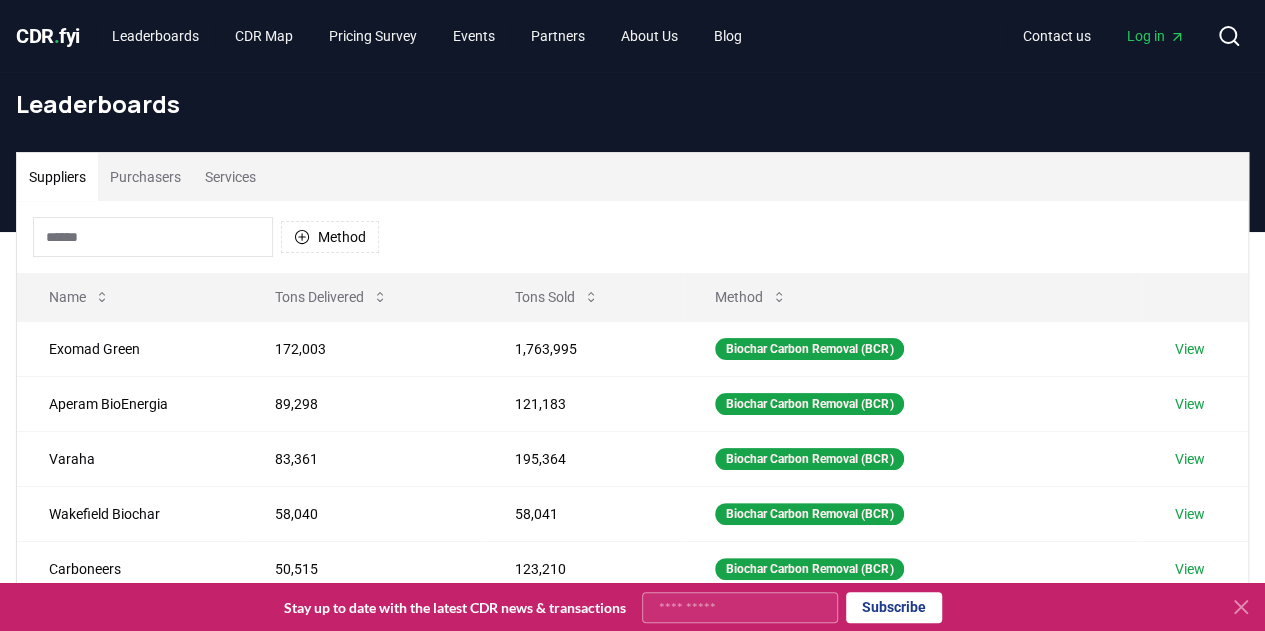 click on "Purchasers" at bounding box center (145, 177) 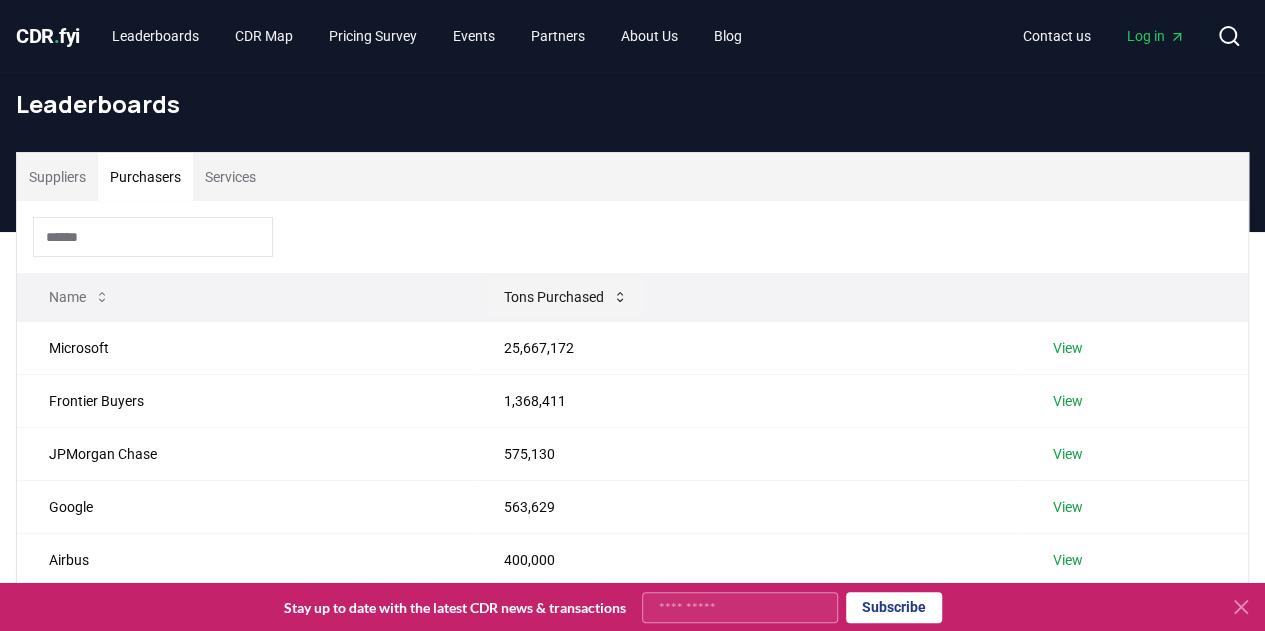 click on "Tons Purchased" at bounding box center [566, 297] 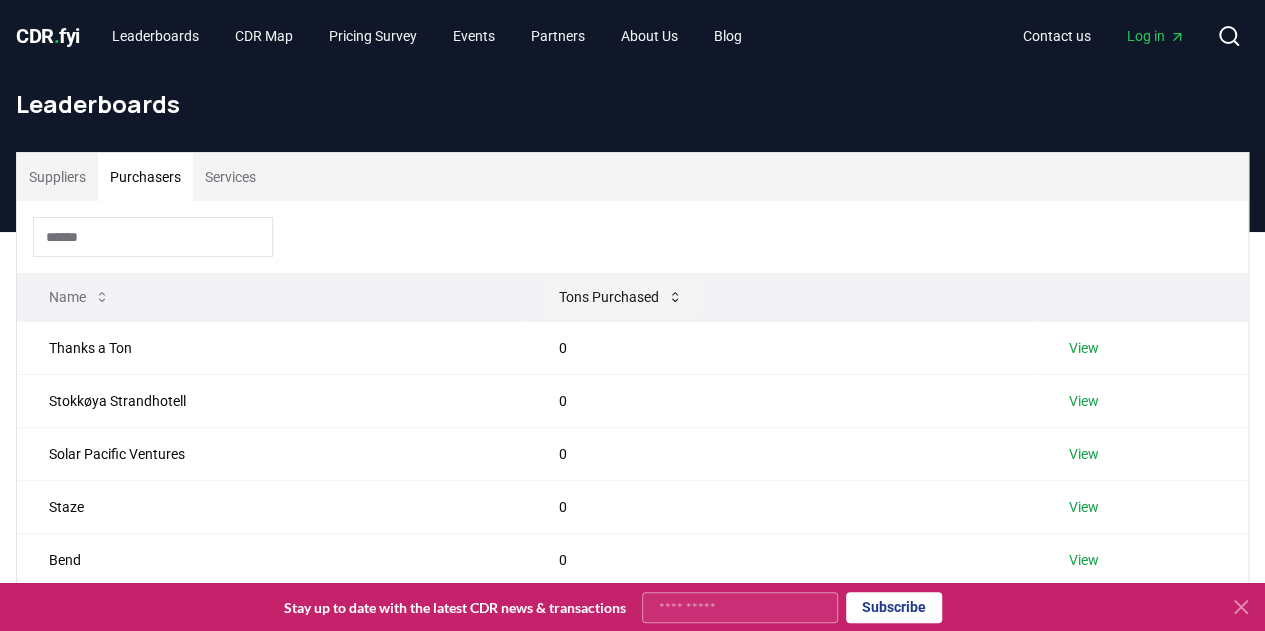 click on "Tons Purchased" at bounding box center [621, 297] 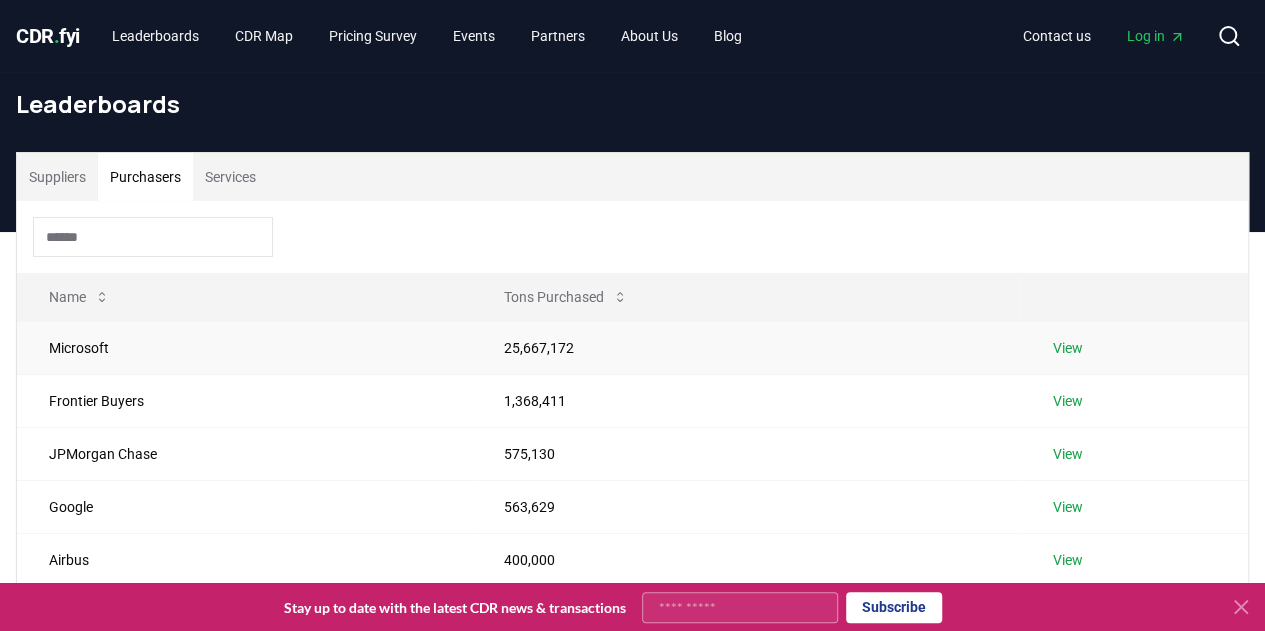 click on "View" at bounding box center [1067, 348] 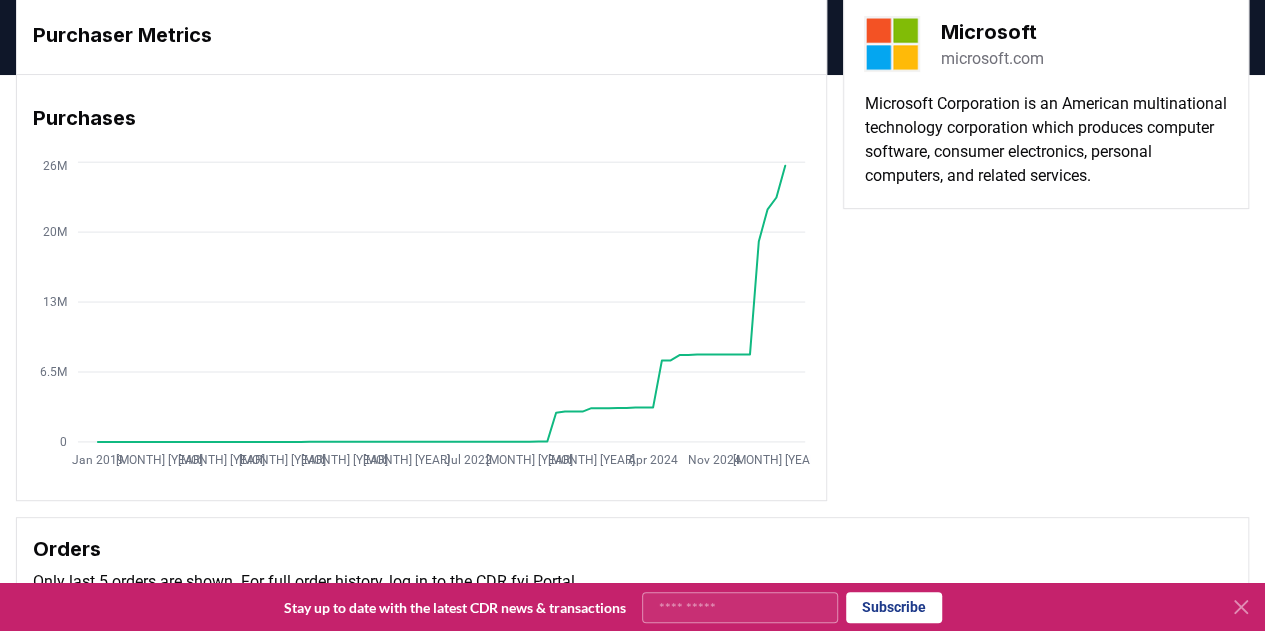 scroll, scrollTop: 0, scrollLeft: 0, axis: both 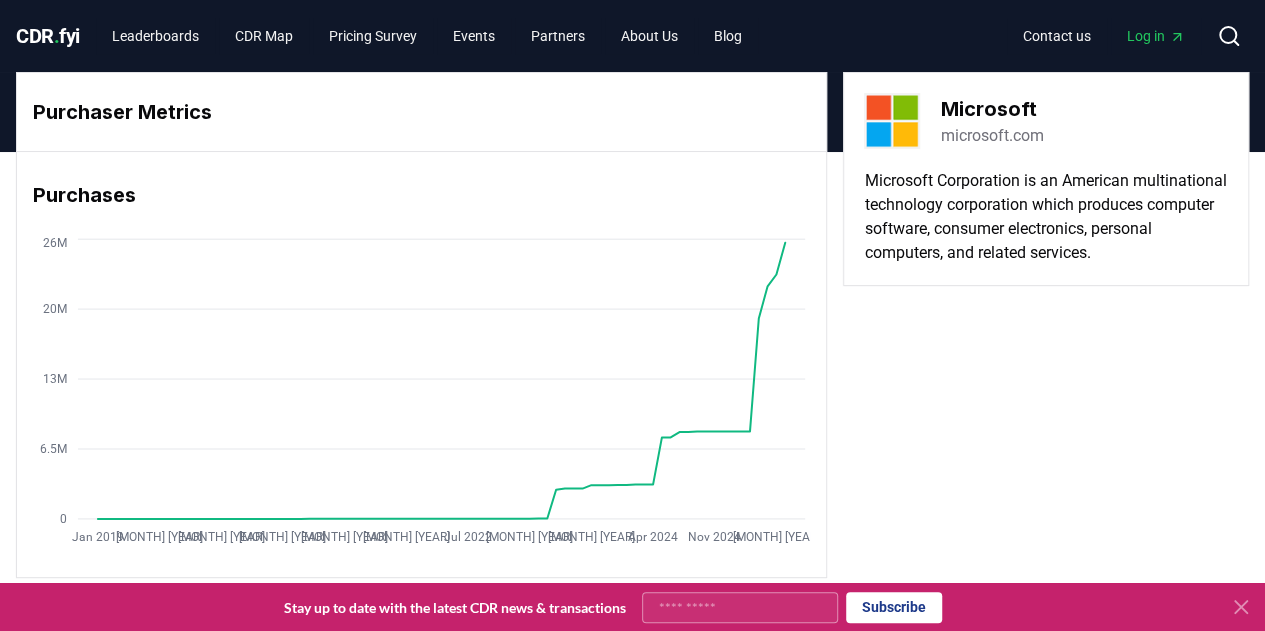 click on "Log in" at bounding box center [1156, 36] 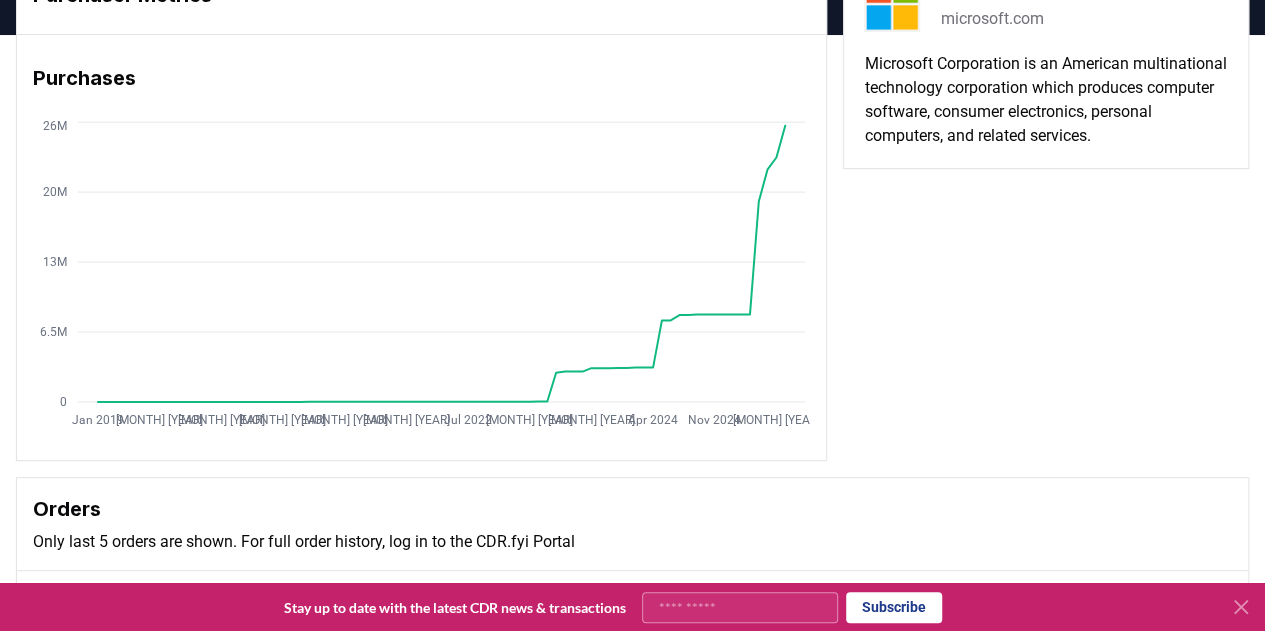 scroll, scrollTop: 100, scrollLeft: 0, axis: vertical 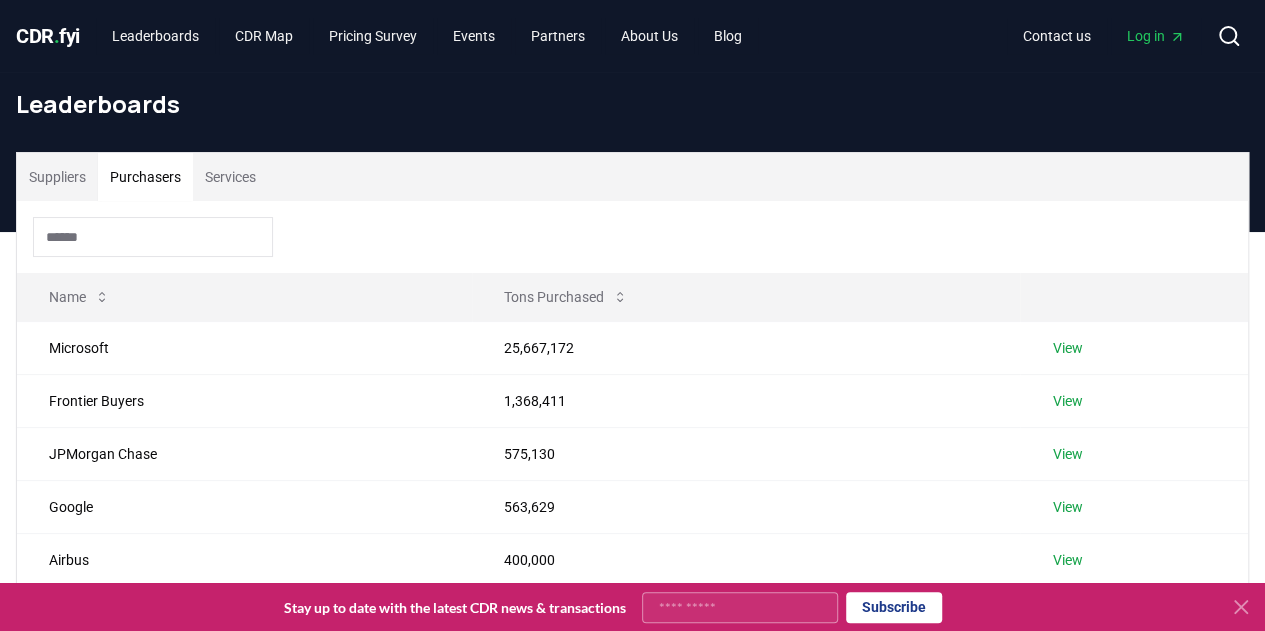 click on "Purchasers" at bounding box center (145, 177) 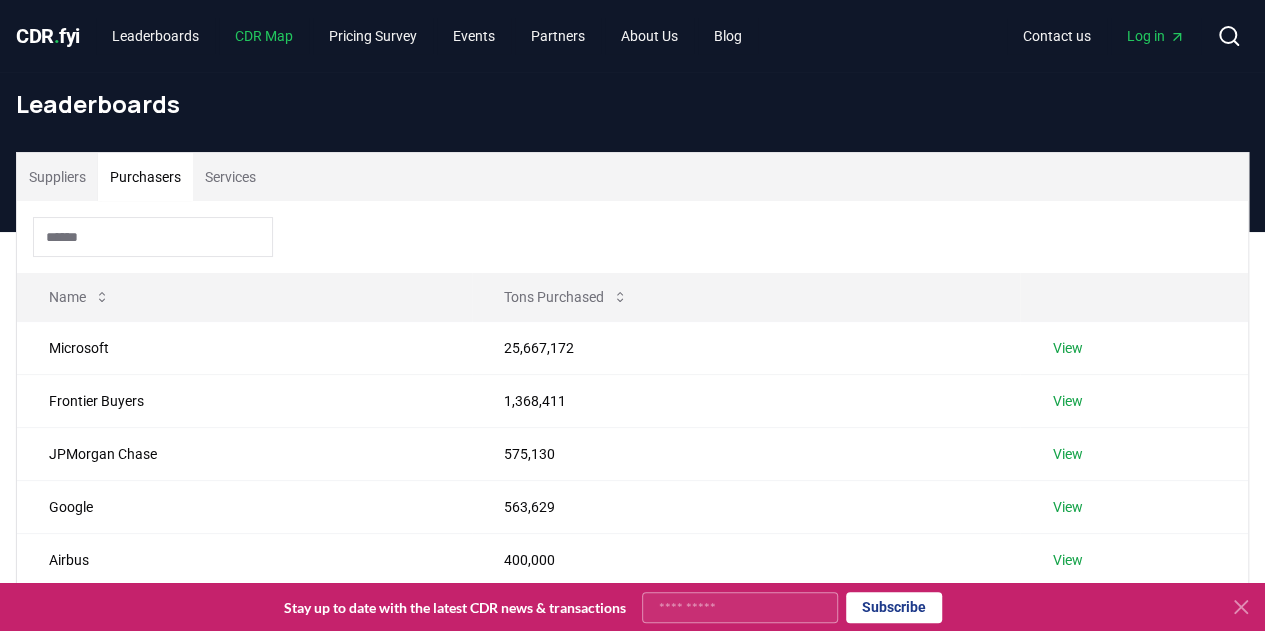 click on "CDR Map" at bounding box center (264, 36) 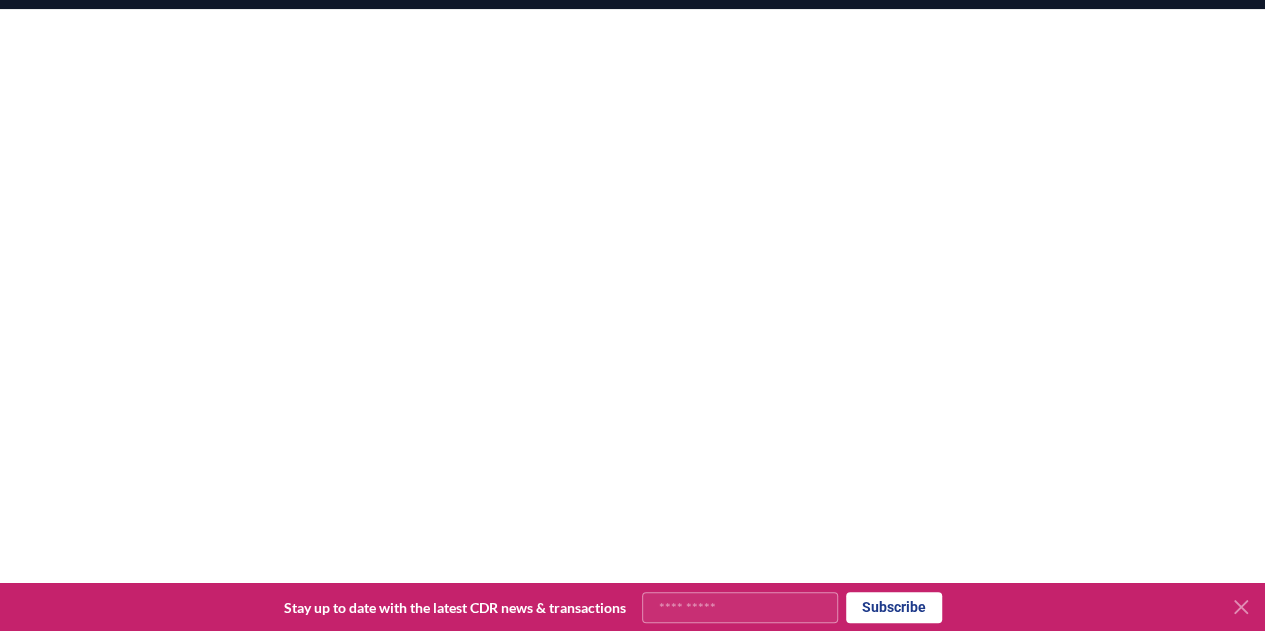 scroll, scrollTop: 308, scrollLeft: 0, axis: vertical 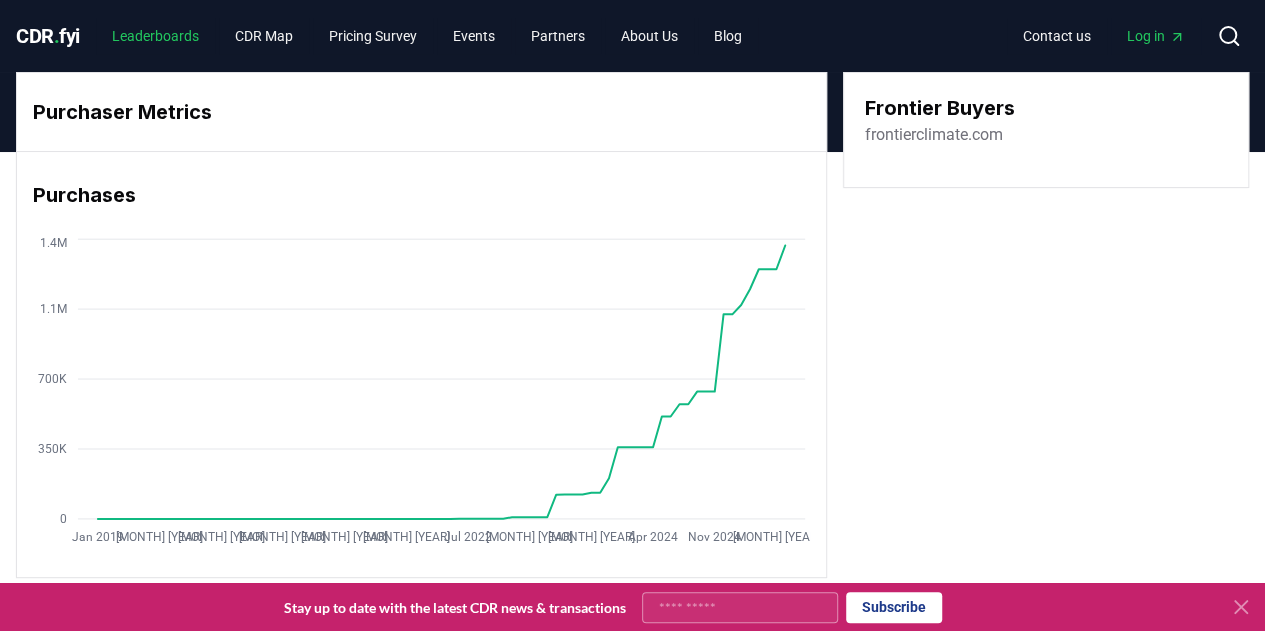 click on "Leaderboards" at bounding box center (155, 36) 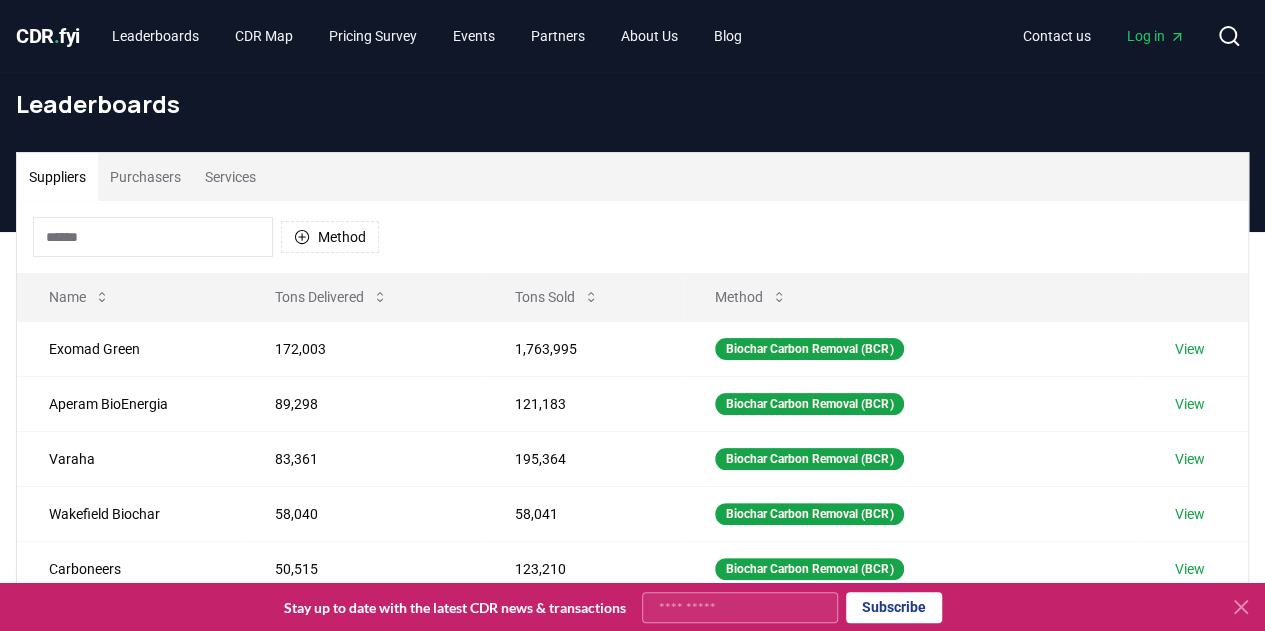 click on "Purchasers" at bounding box center (145, 177) 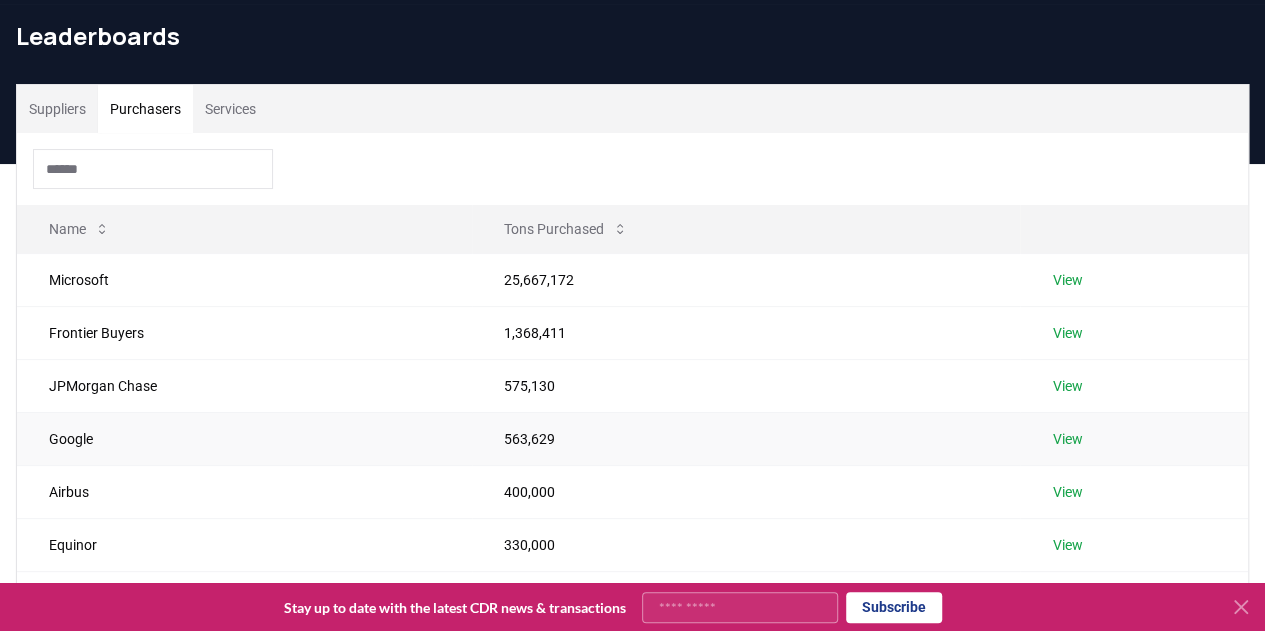 scroll, scrollTop: 100, scrollLeft: 0, axis: vertical 